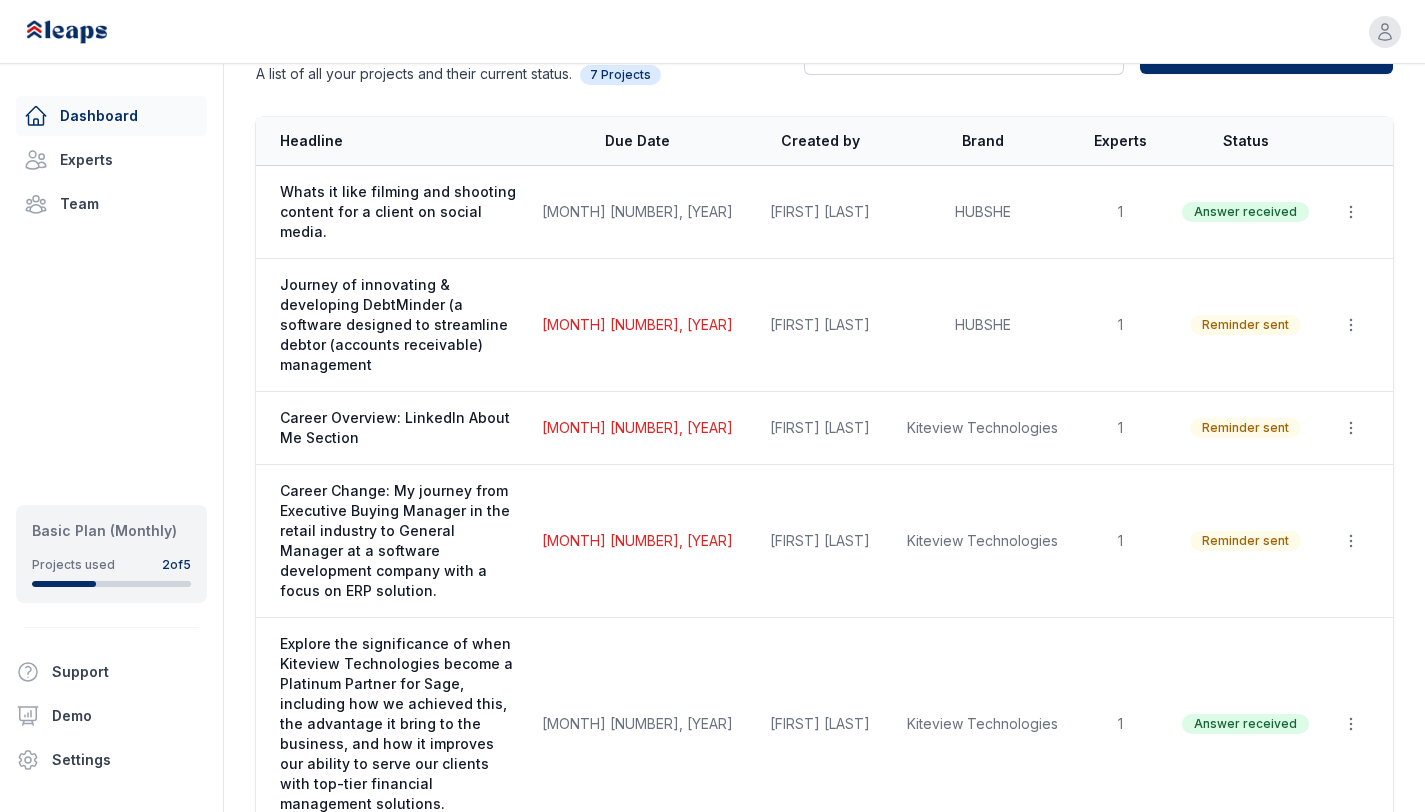scroll, scrollTop: 5, scrollLeft: 0, axis: vertical 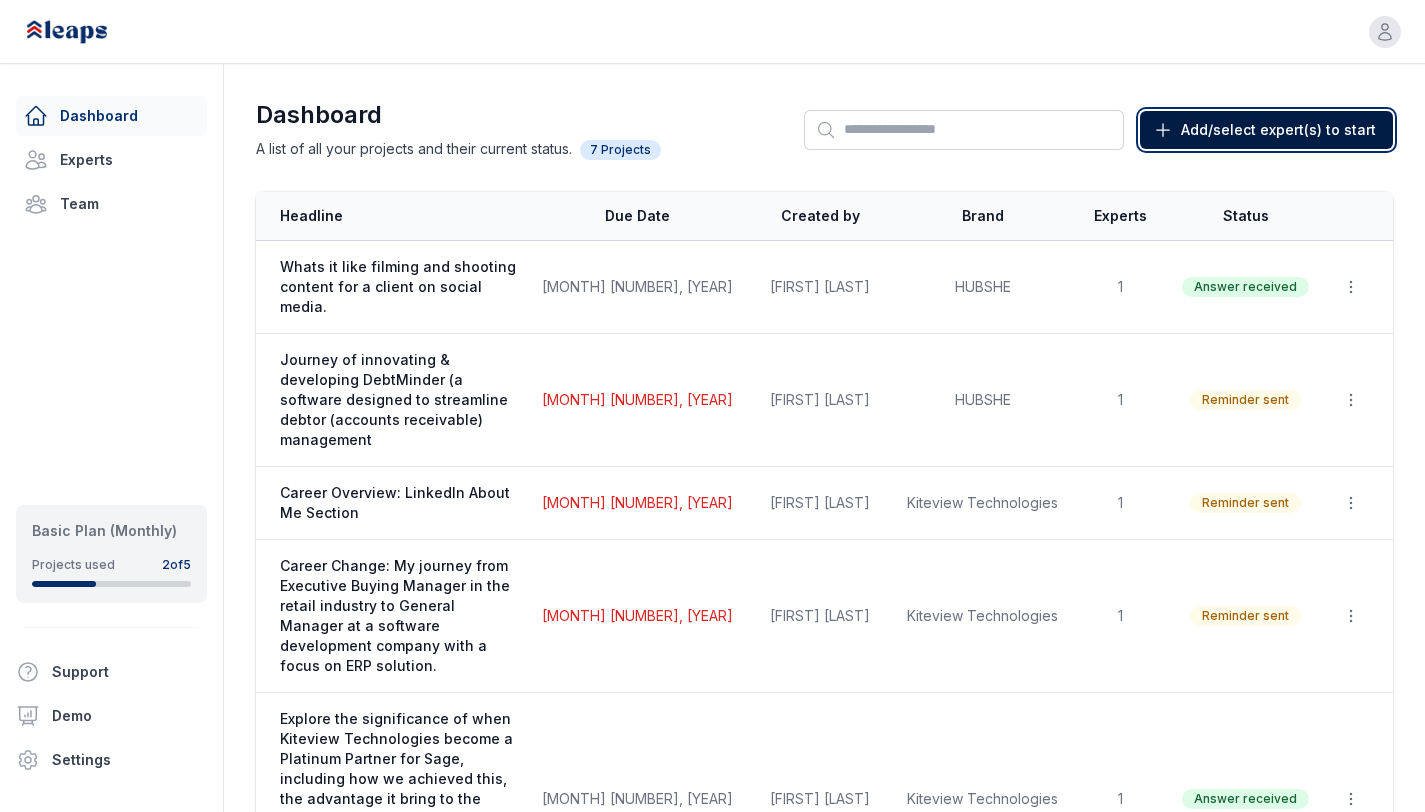 click on "Add/select expert(s) to start" at bounding box center (1278, 130) 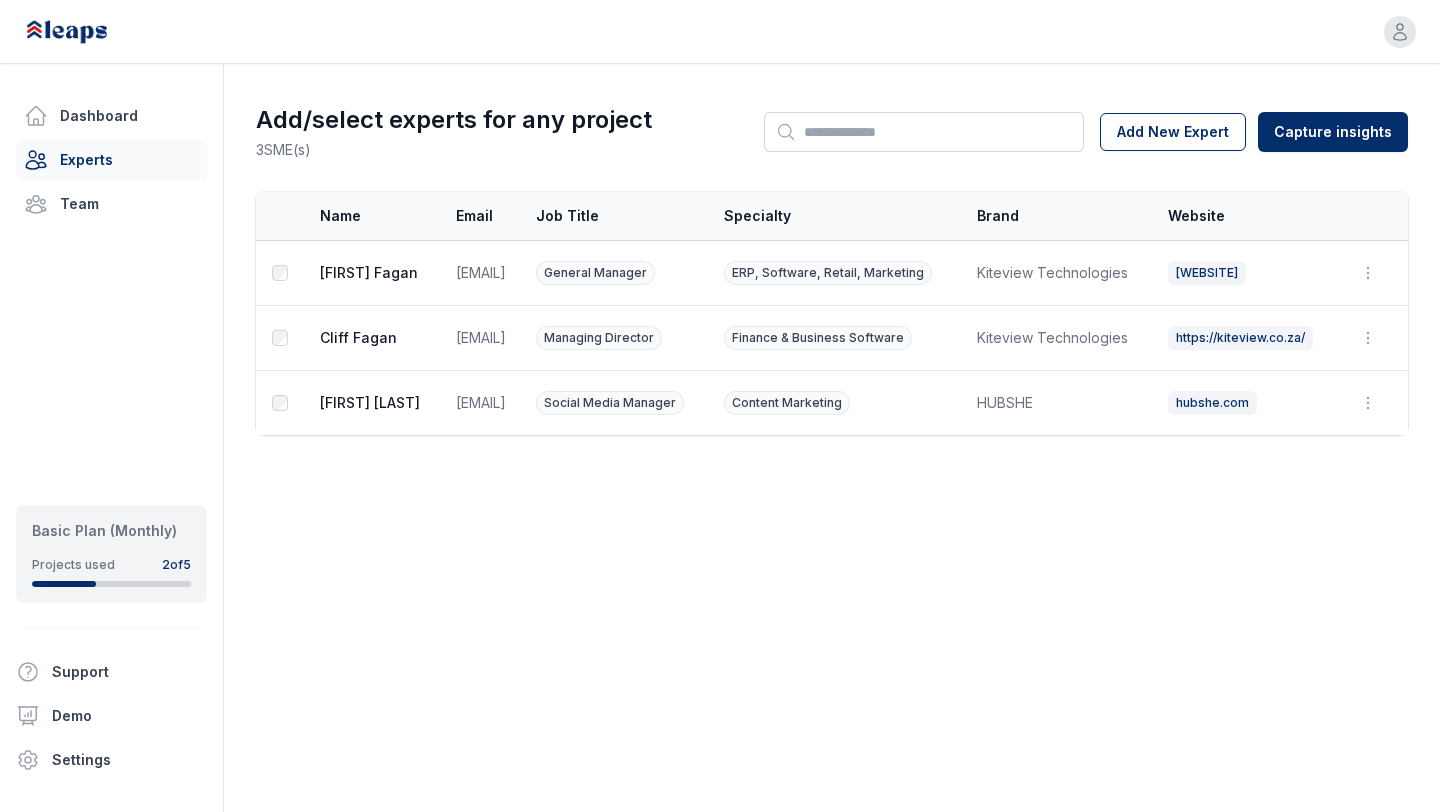 scroll, scrollTop: 0, scrollLeft: 0, axis: both 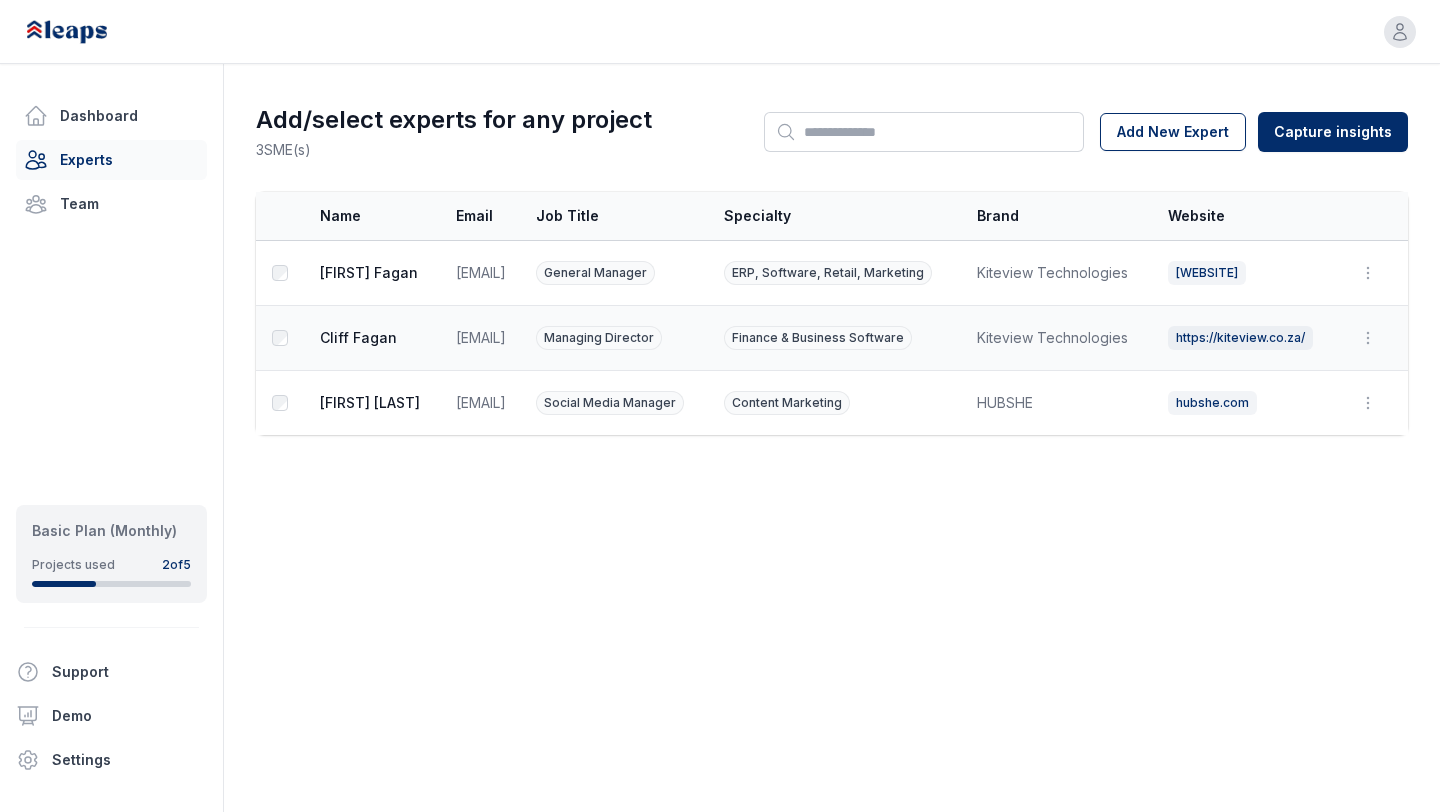 click on "[FIRST]    [LAST]" at bounding box center (374, 338) 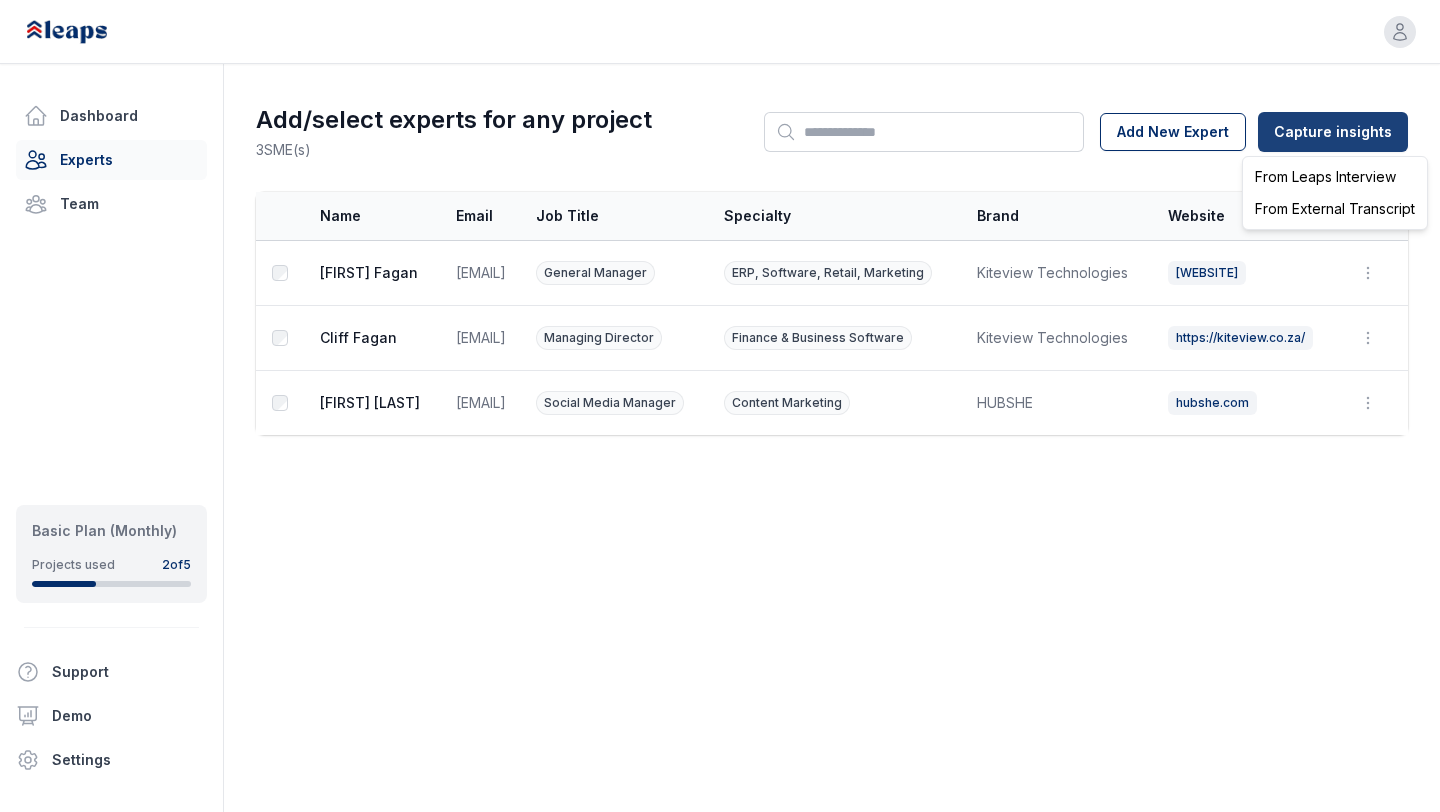 click on "Open user menu Dashboard Experts Team Basic Plan (Monthly) Projects used 2  of  5 Support Demo Settings Open sidebar Open user menu Add/select experts for any project 3  SME(s) Search Add New Expert Capture insights Select Name Email Job Title Specialty Brand Website Actions [FIRST]    [LAST] [EMAIL] General Manager  ERP, Software, Retail, Marketing  [COMPANY]  [WEBSITE]  Open options Edit Delete [FIRST]    [LAST] [EMAIL] Managing Director  Finance & Business Software  [COMPANY]  [WEBSITE]  Open options Edit Delete [FIRST]   [LAST] [EMAIL] Social Media Manager  Content Marketing [COMPANY] [WEBSITE]  Open options Edit Delete   From Leaps Interview From External Transcript" at bounding box center (720, 406) 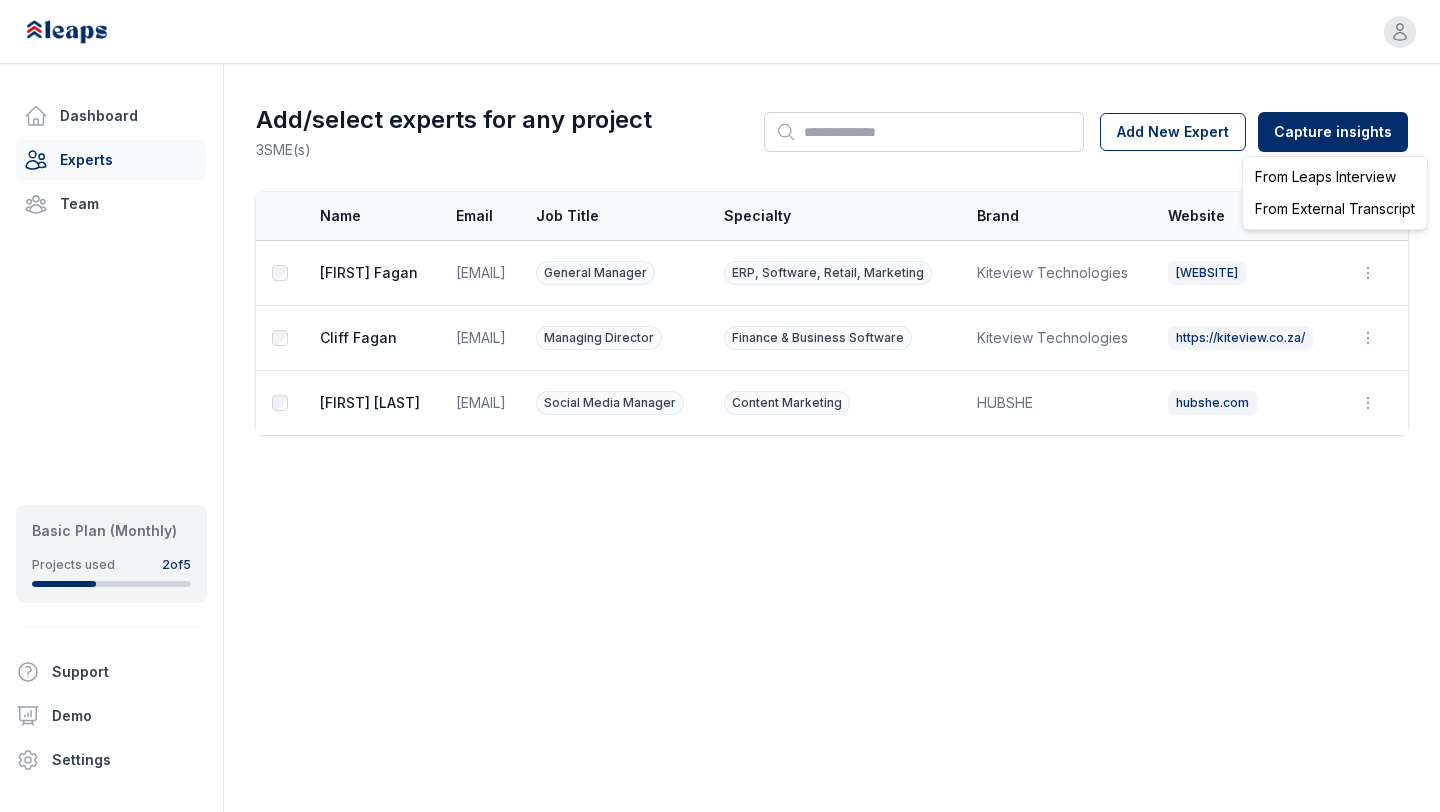 click on "From Leaps Interview" at bounding box center (1335, 177) 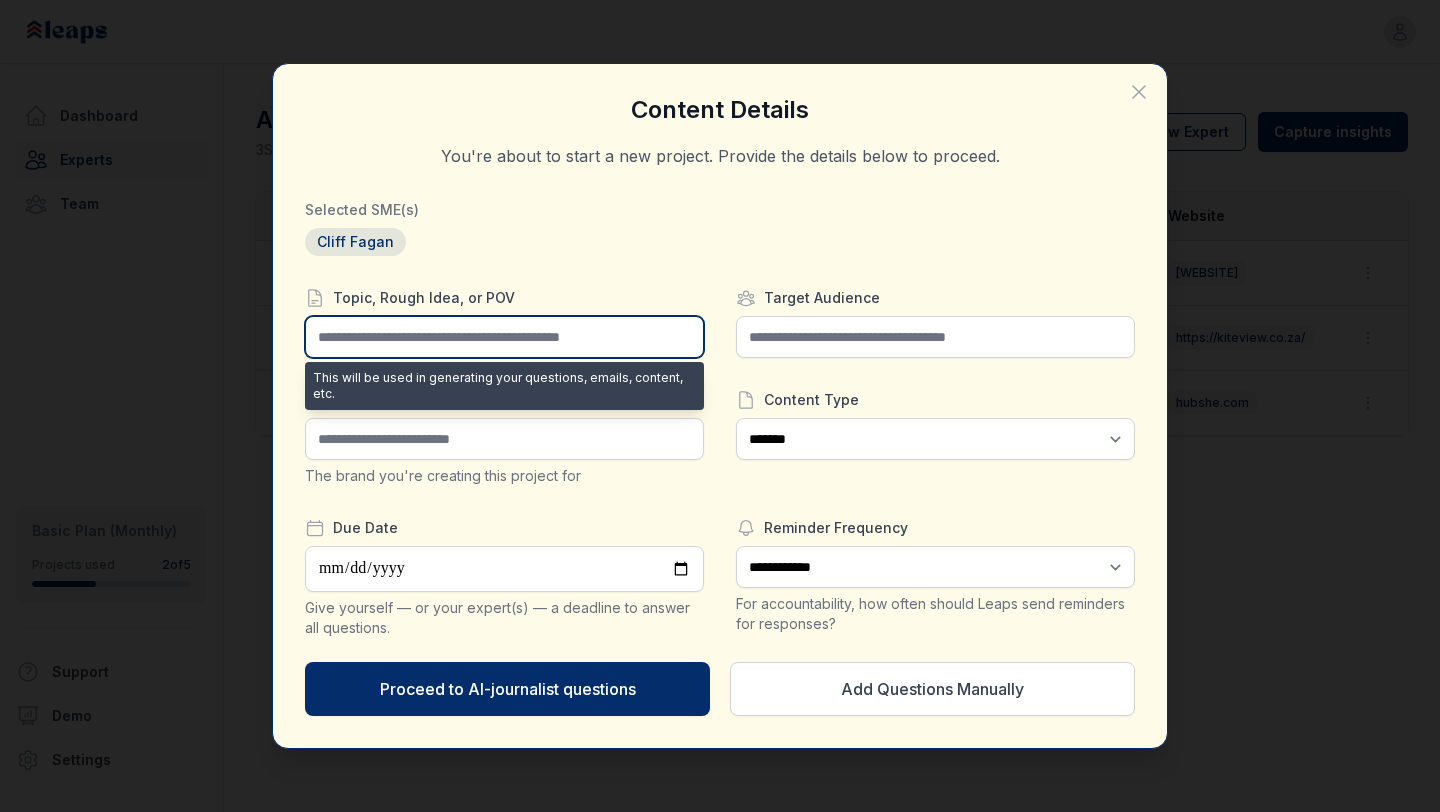 click at bounding box center (504, 337) 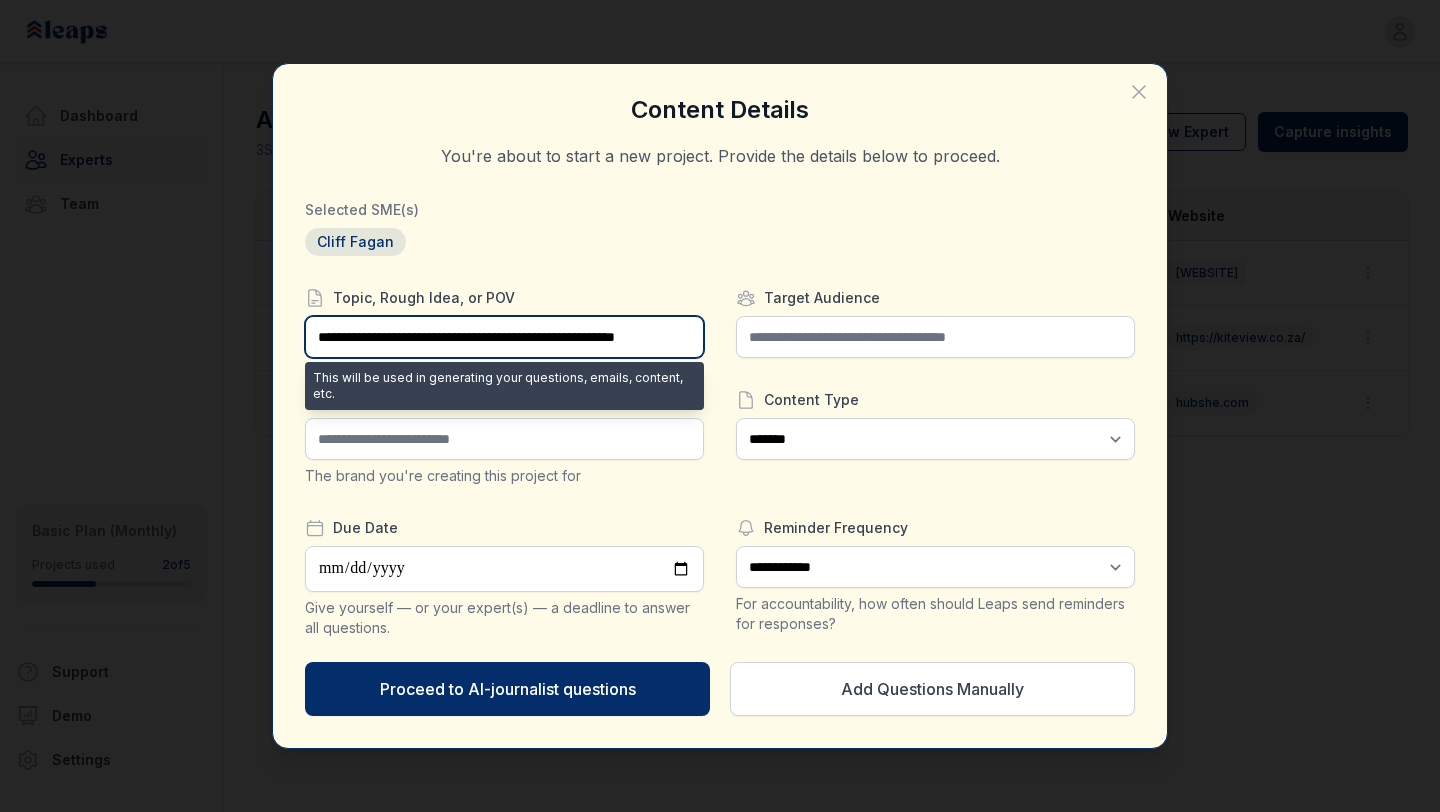 scroll, scrollTop: 0, scrollLeft: 51, axis: horizontal 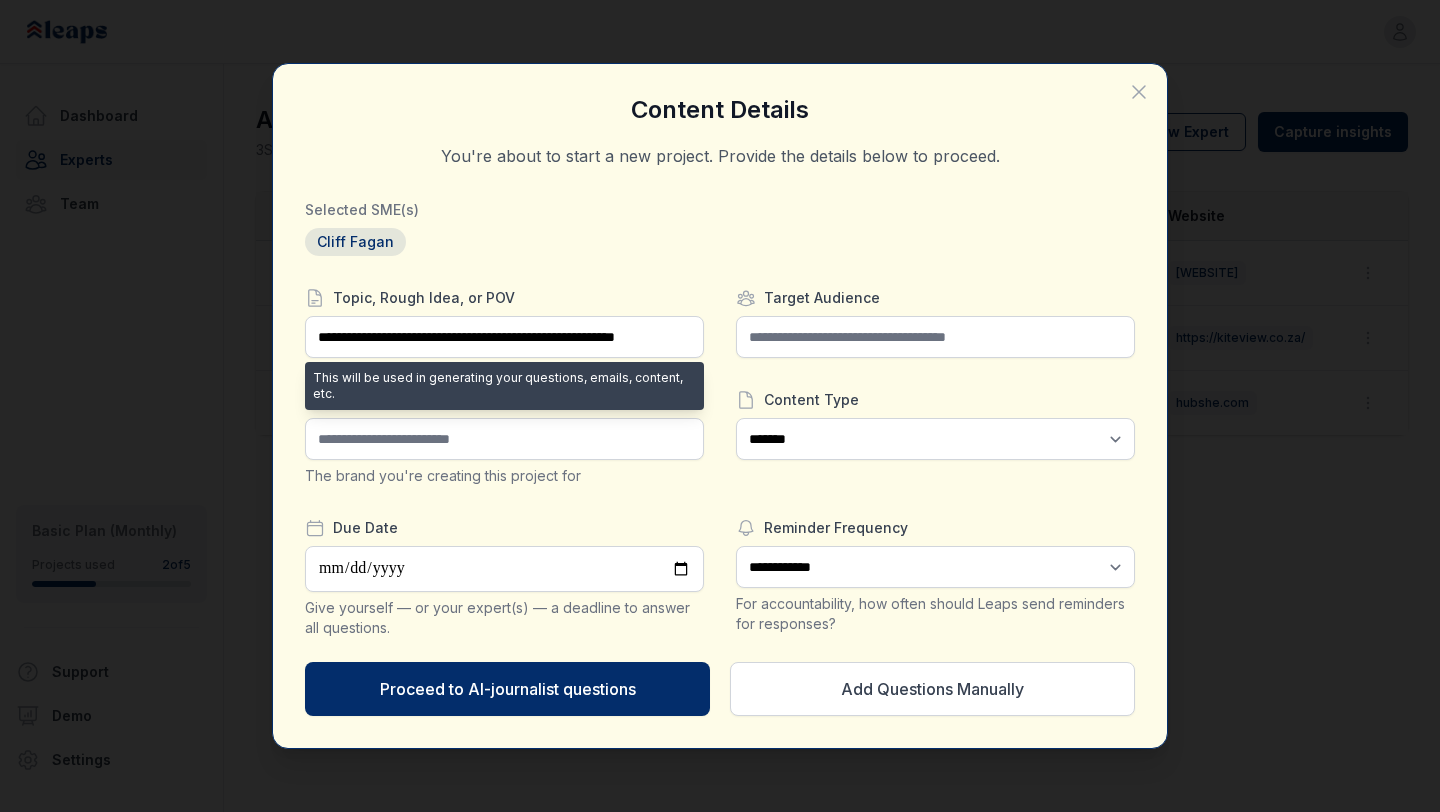 click on "**********" at bounding box center (720, 406) 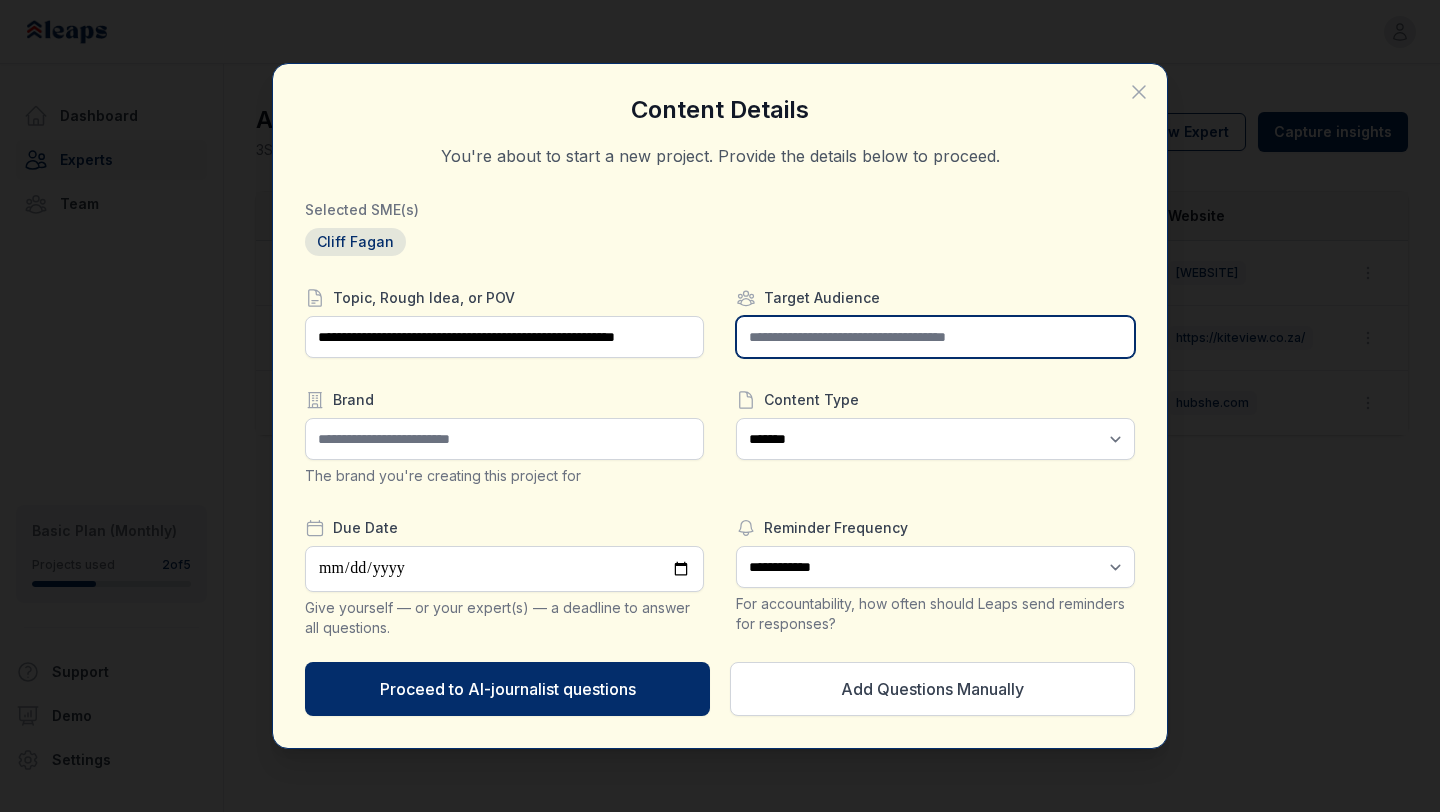 click at bounding box center [935, 337] 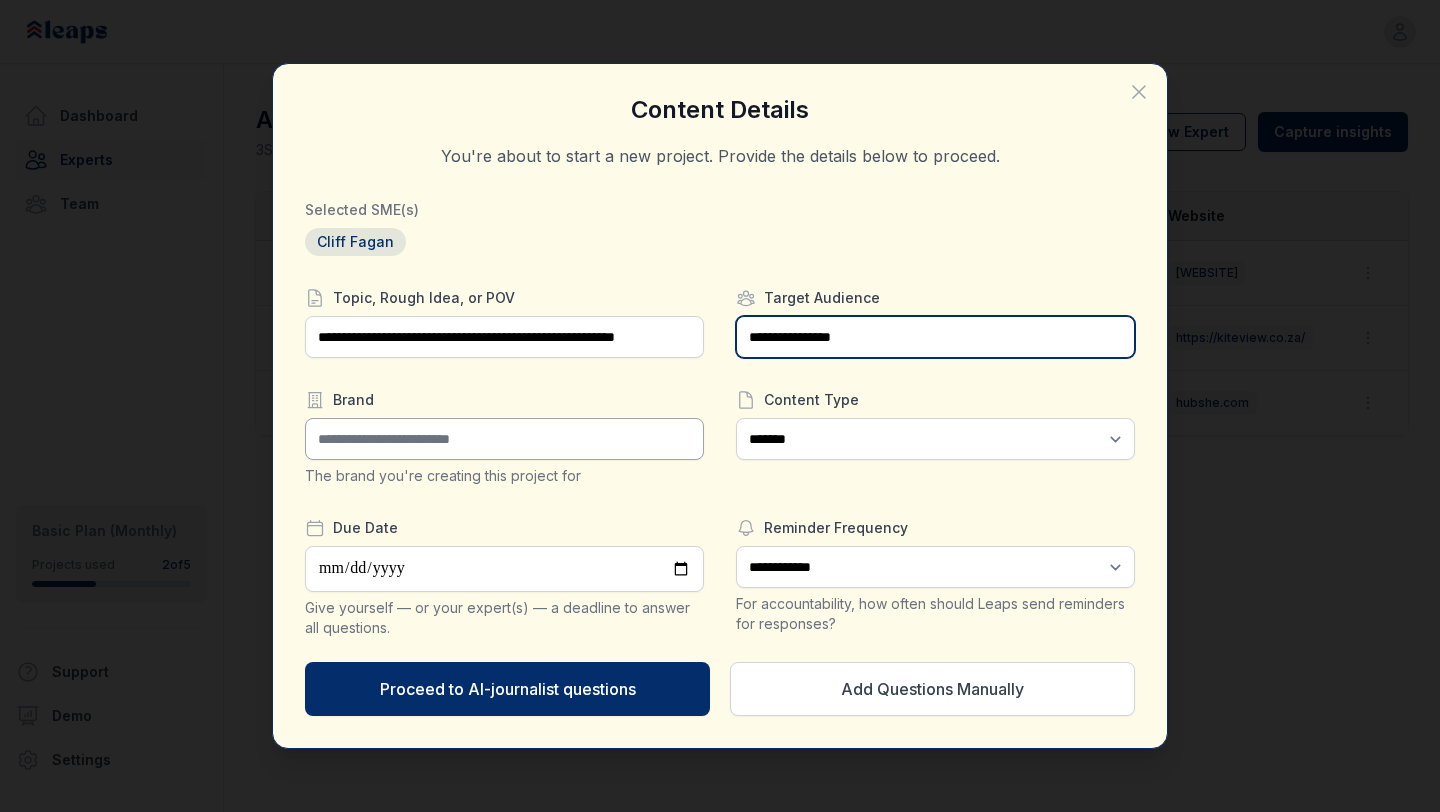 type on "**********" 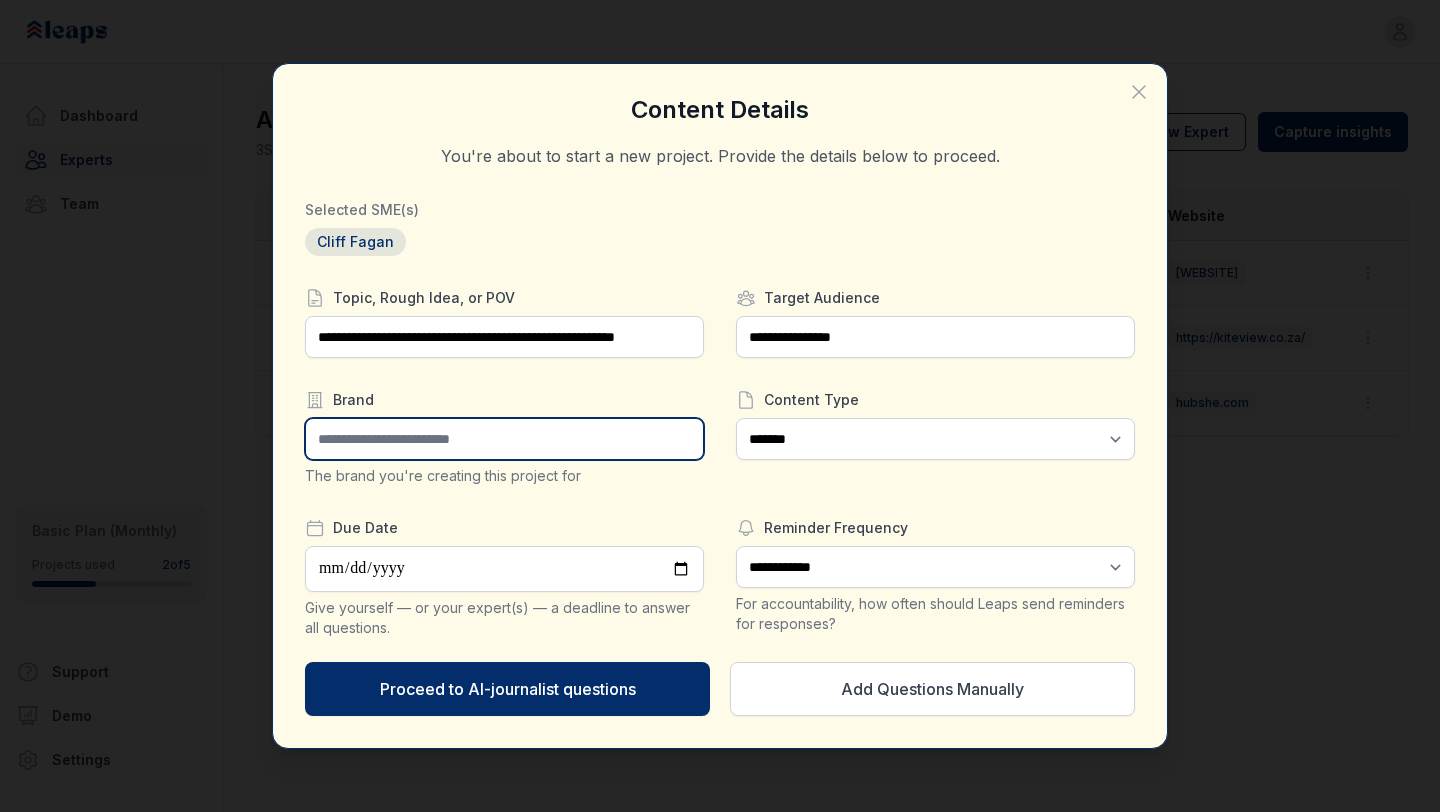 click at bounding box center [504, 439] 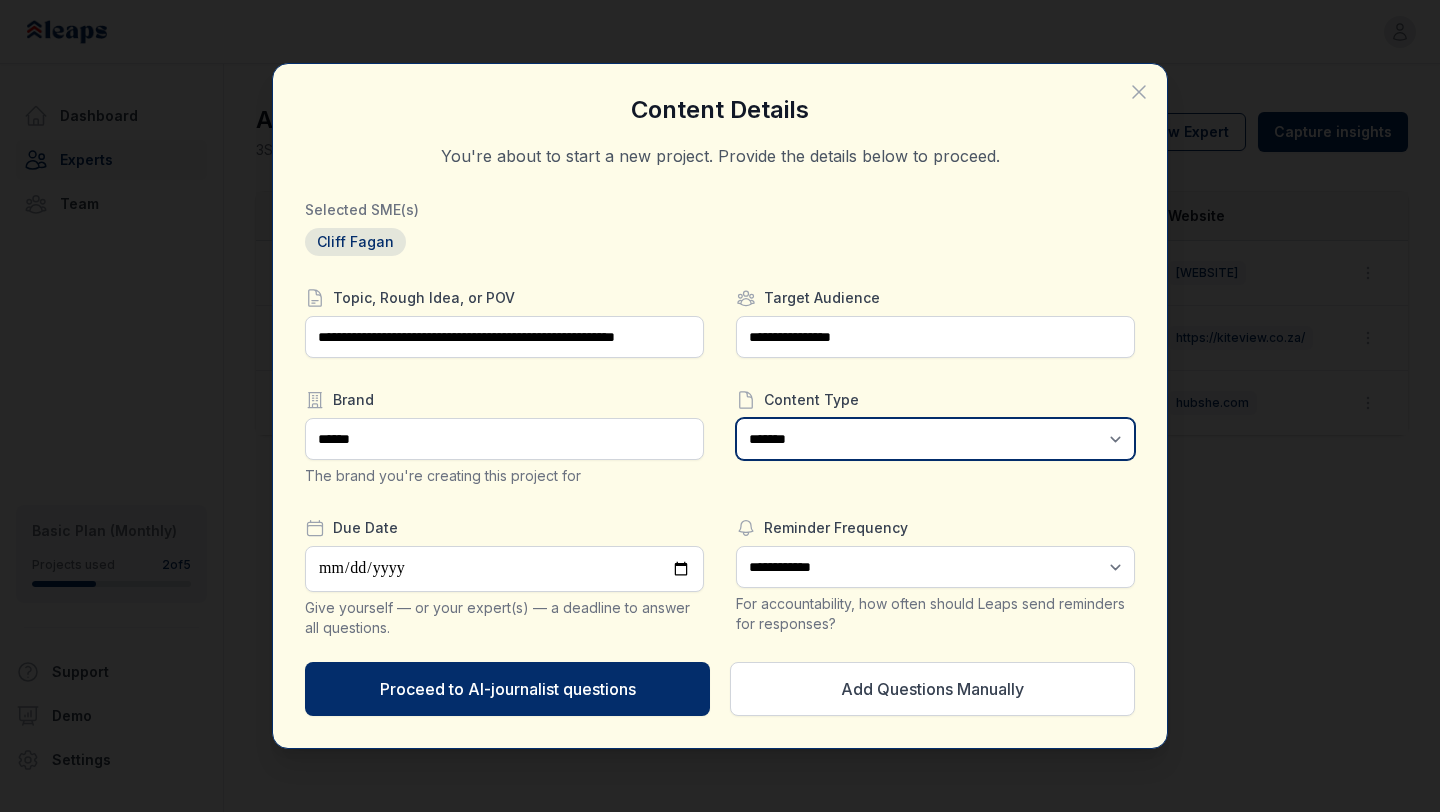 click on "**********" at bounding box center [935, 439] 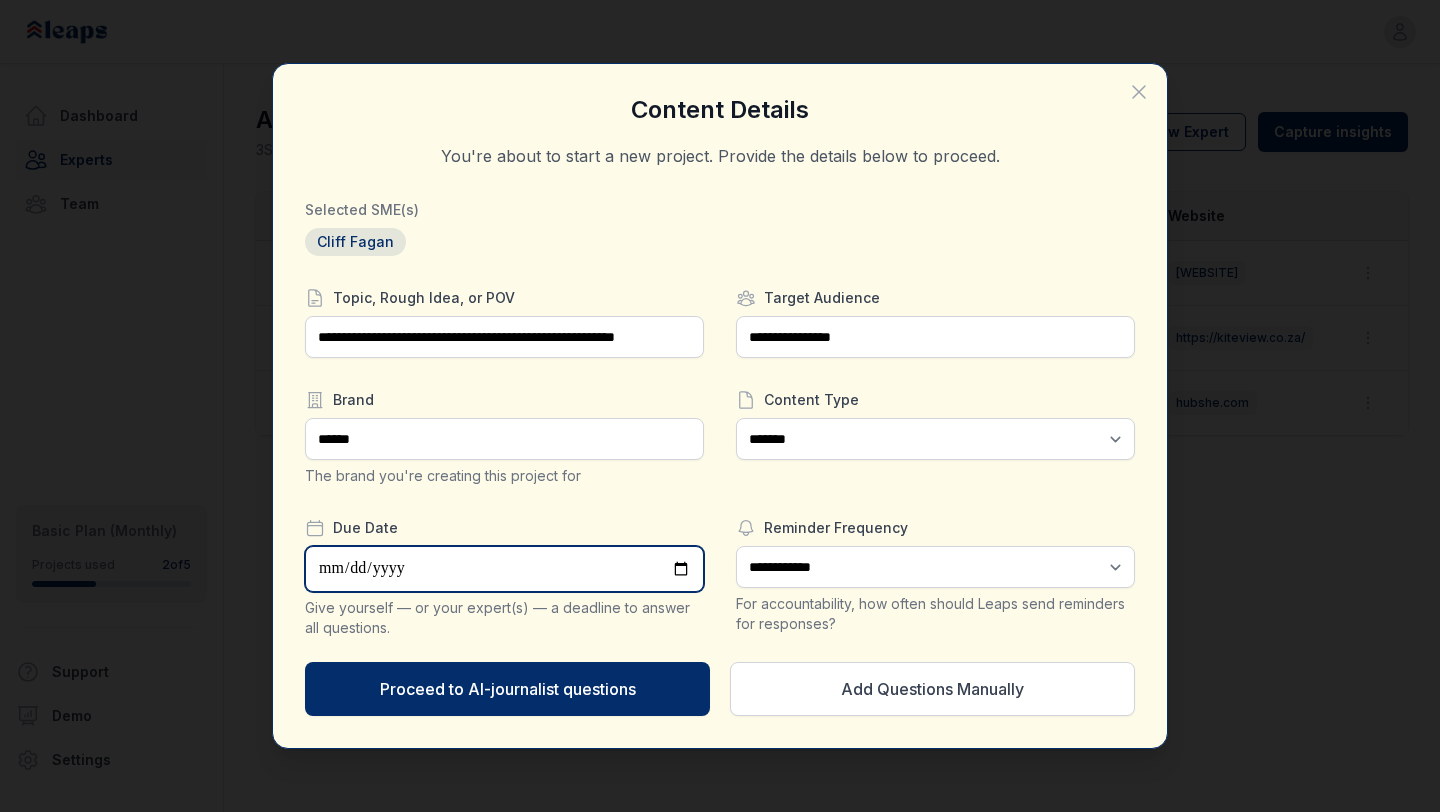 click at bounding box center [504, 569] 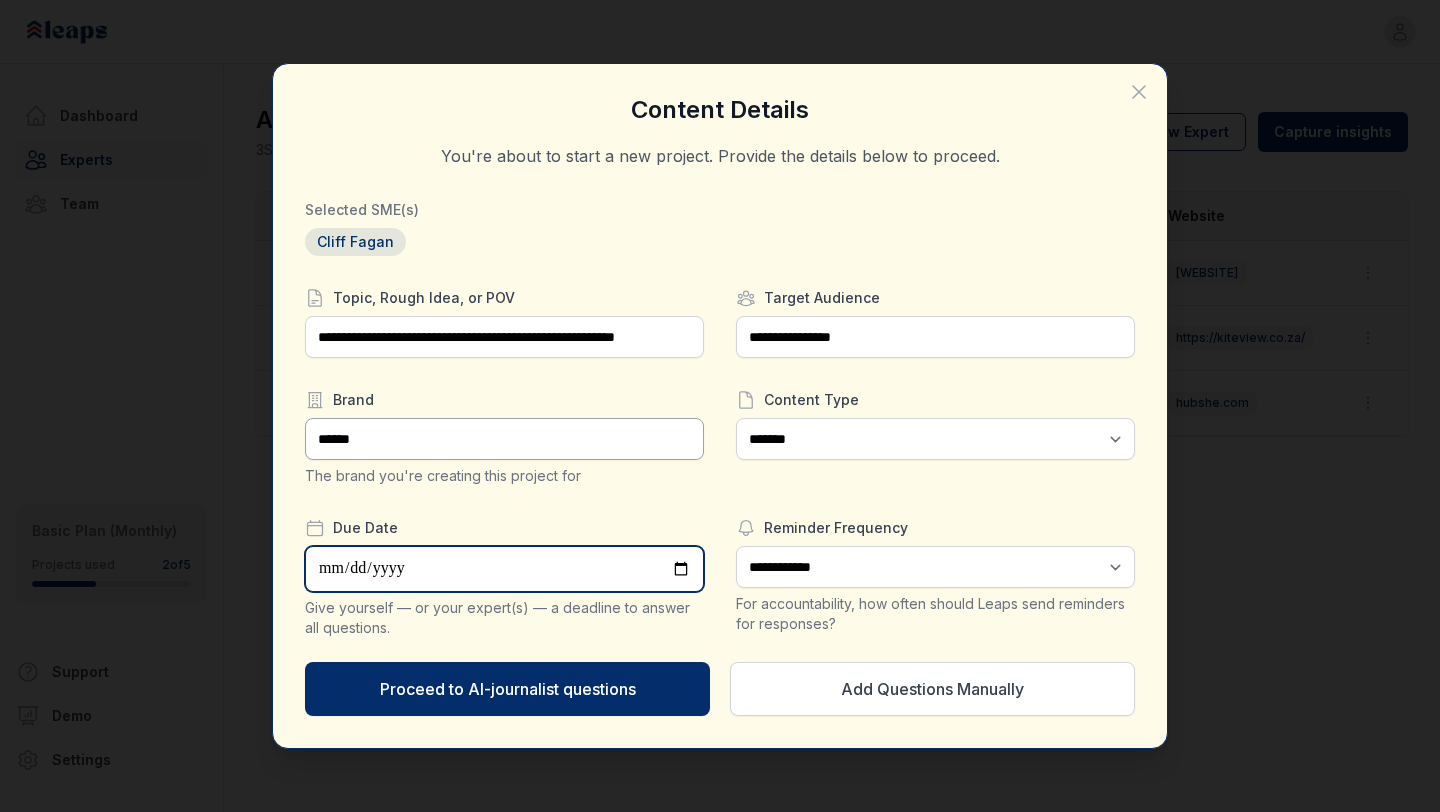 type on "**********" 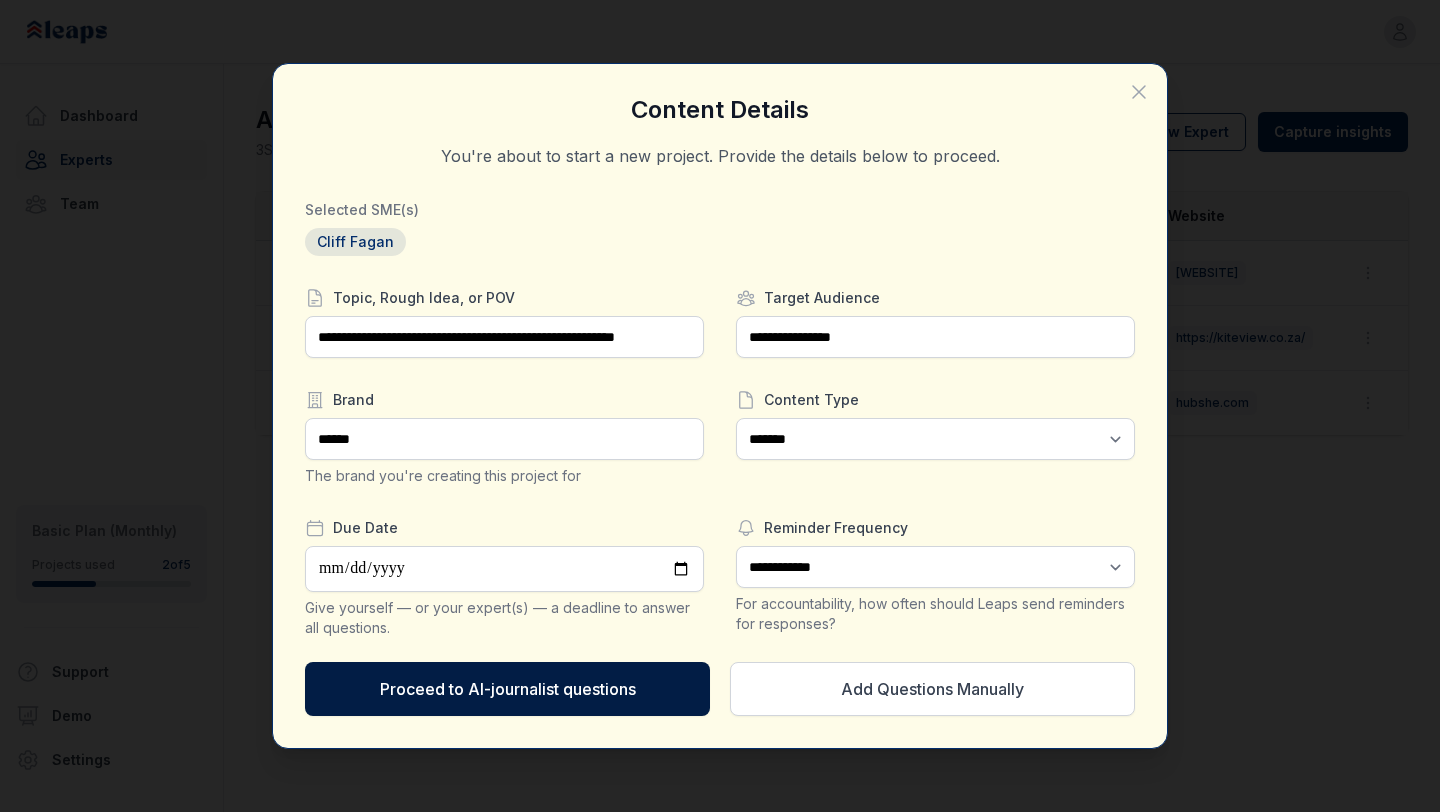 click on "Proceed to AI-journalist questions" at bounding box center (507, 689) 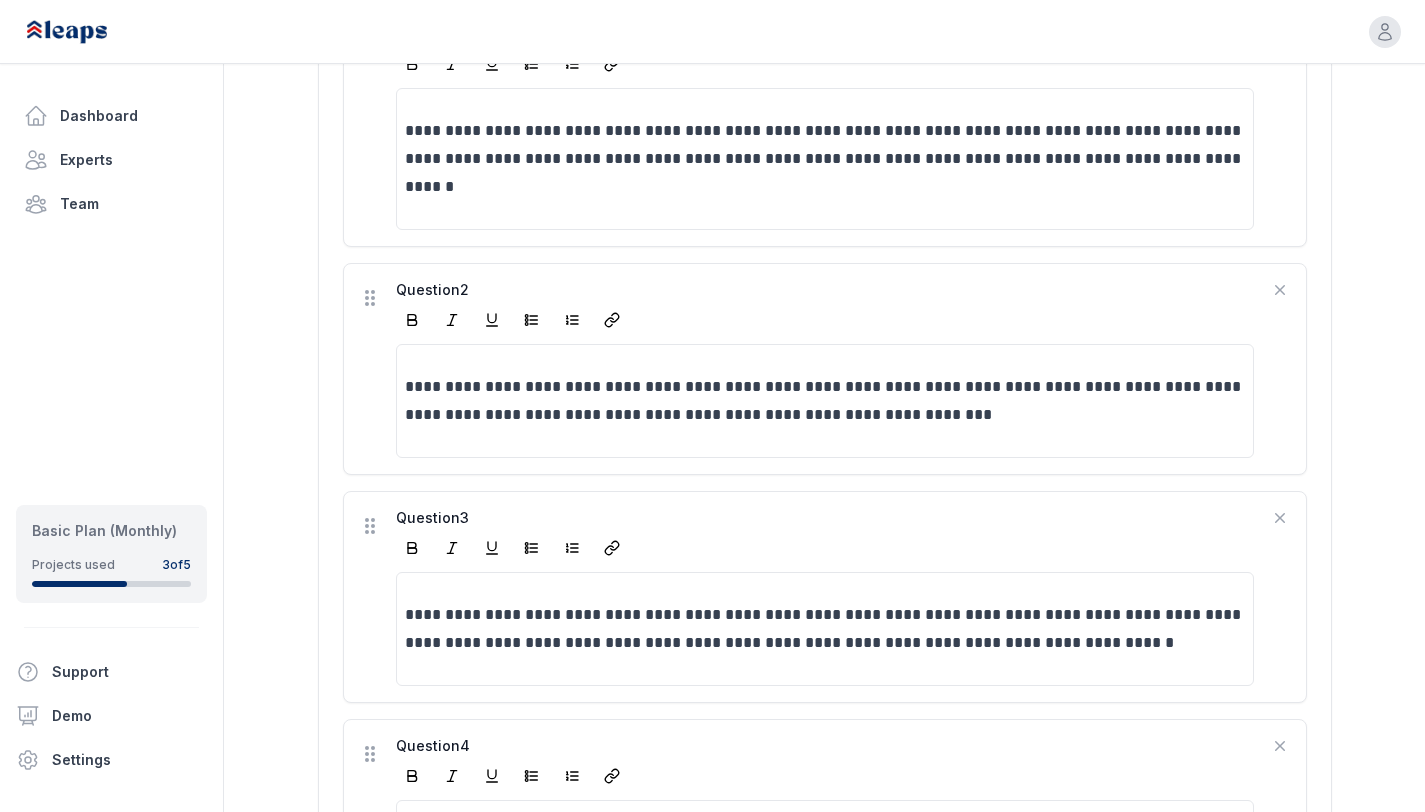 scroll, scrollTop: 0, scrollLeft: 0, axis: both 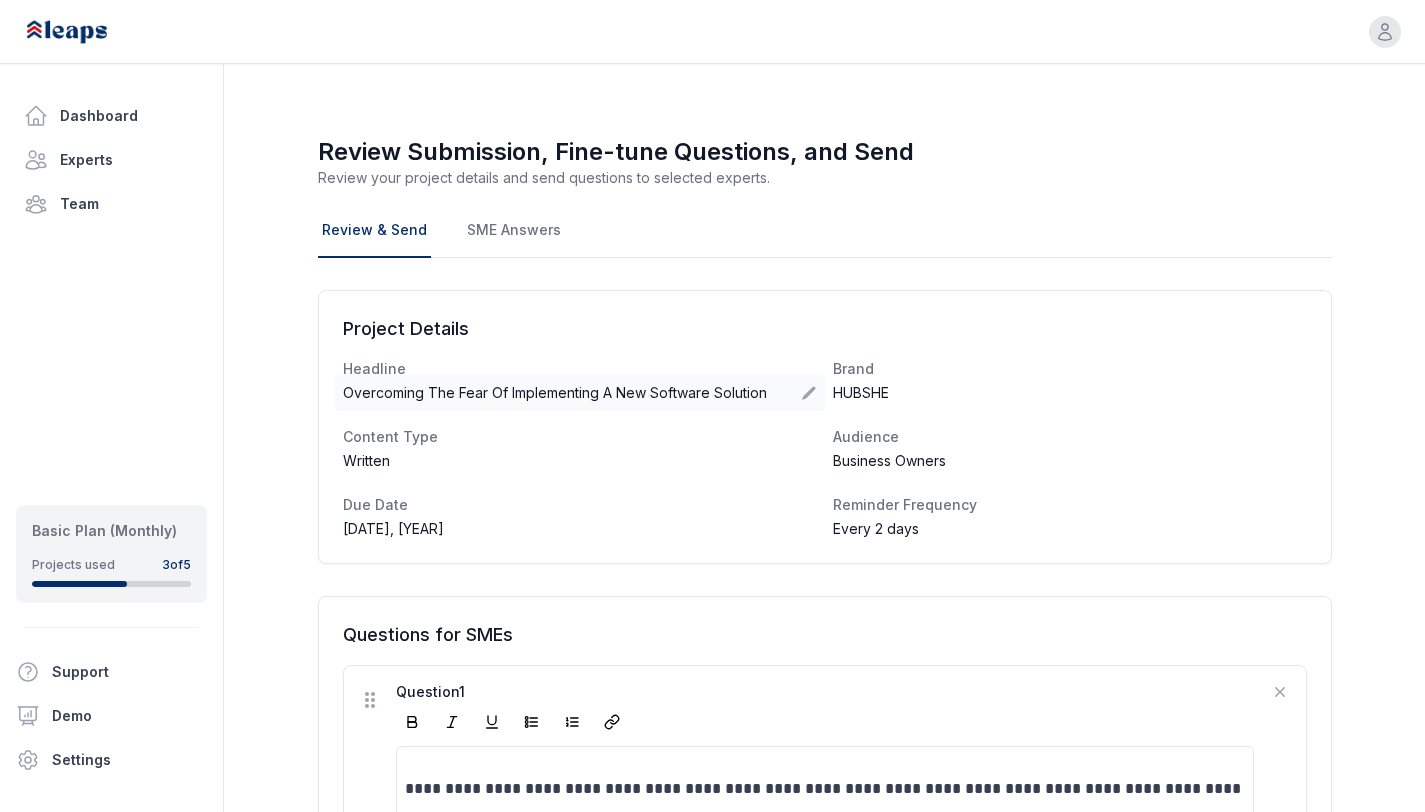 click 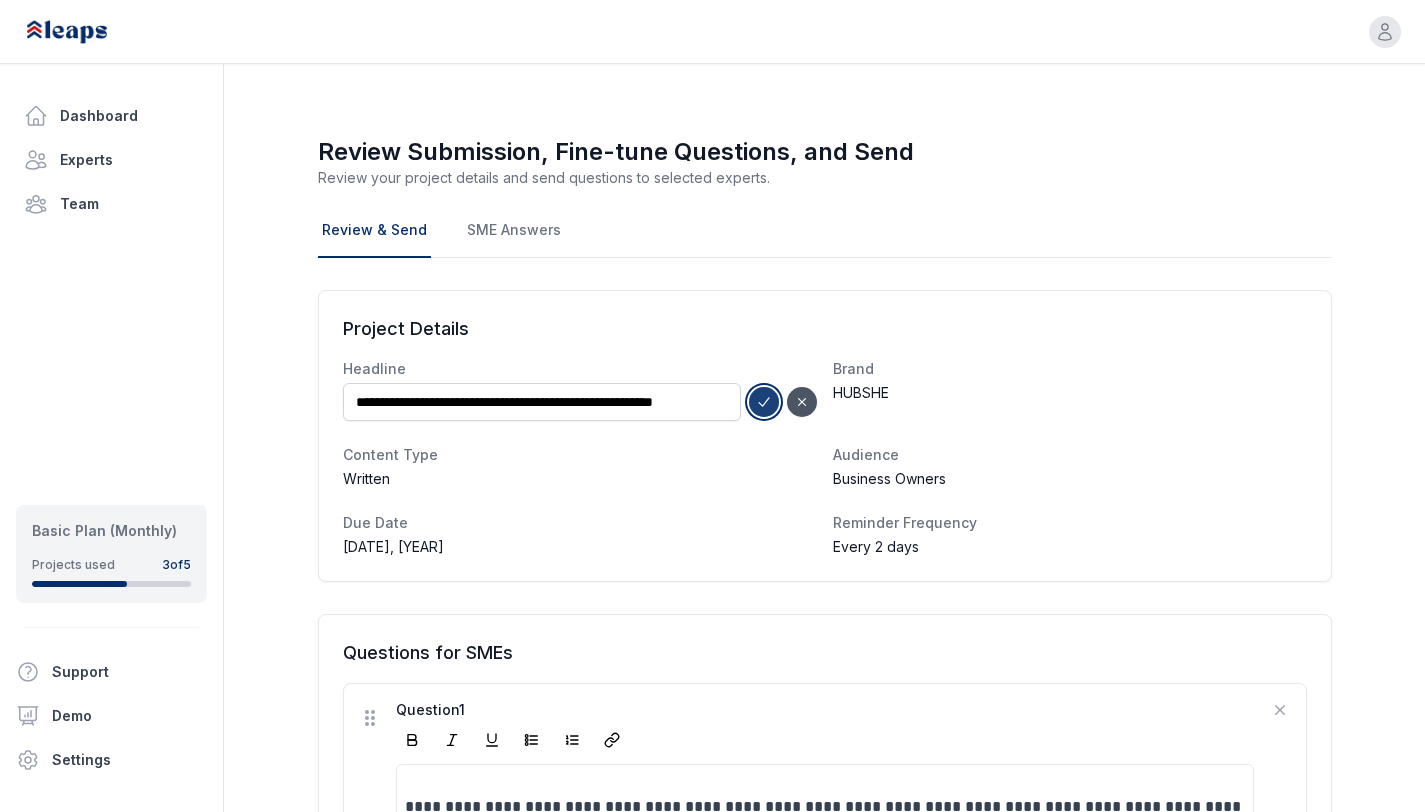 click 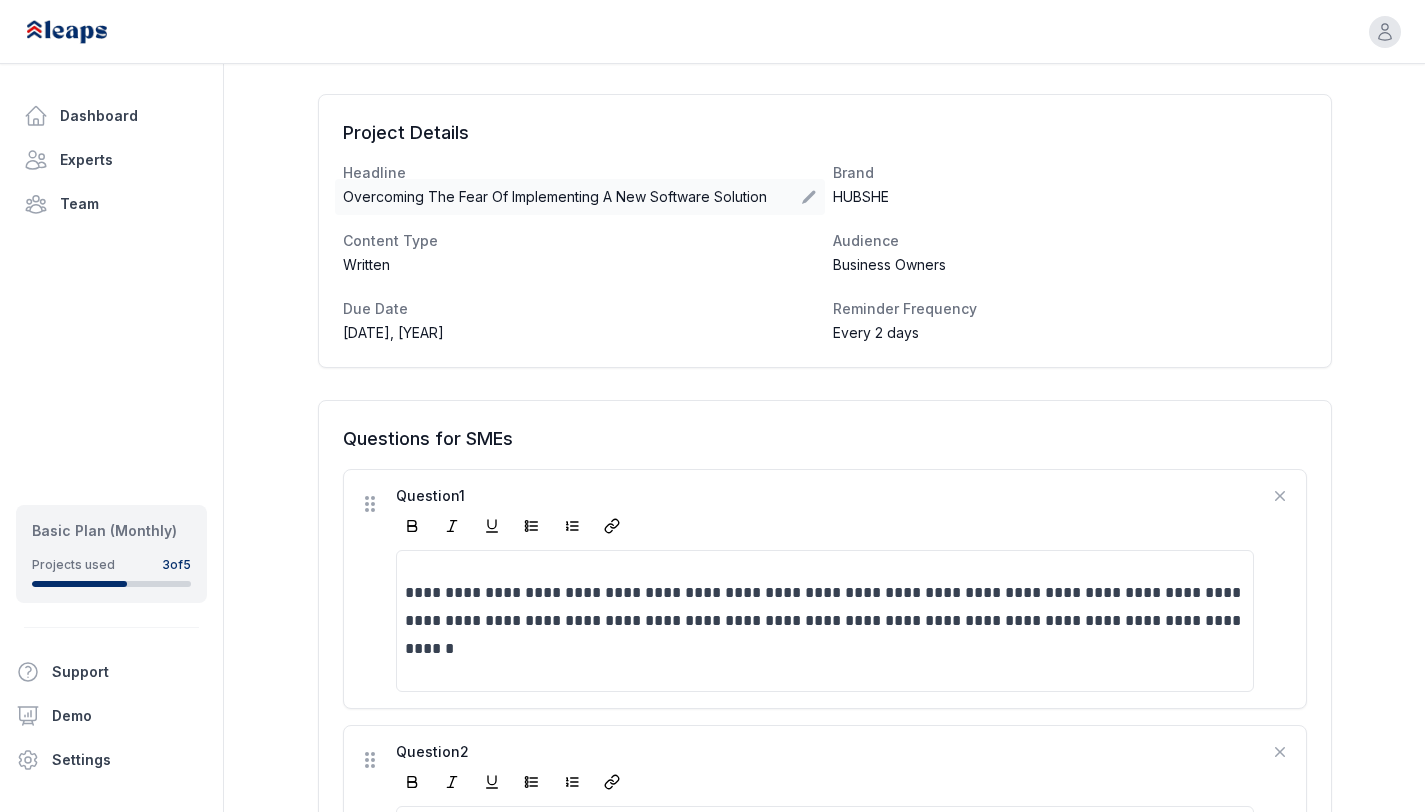 scroll, scrollTop: 377, scrollLeft: 0, axis: vertical 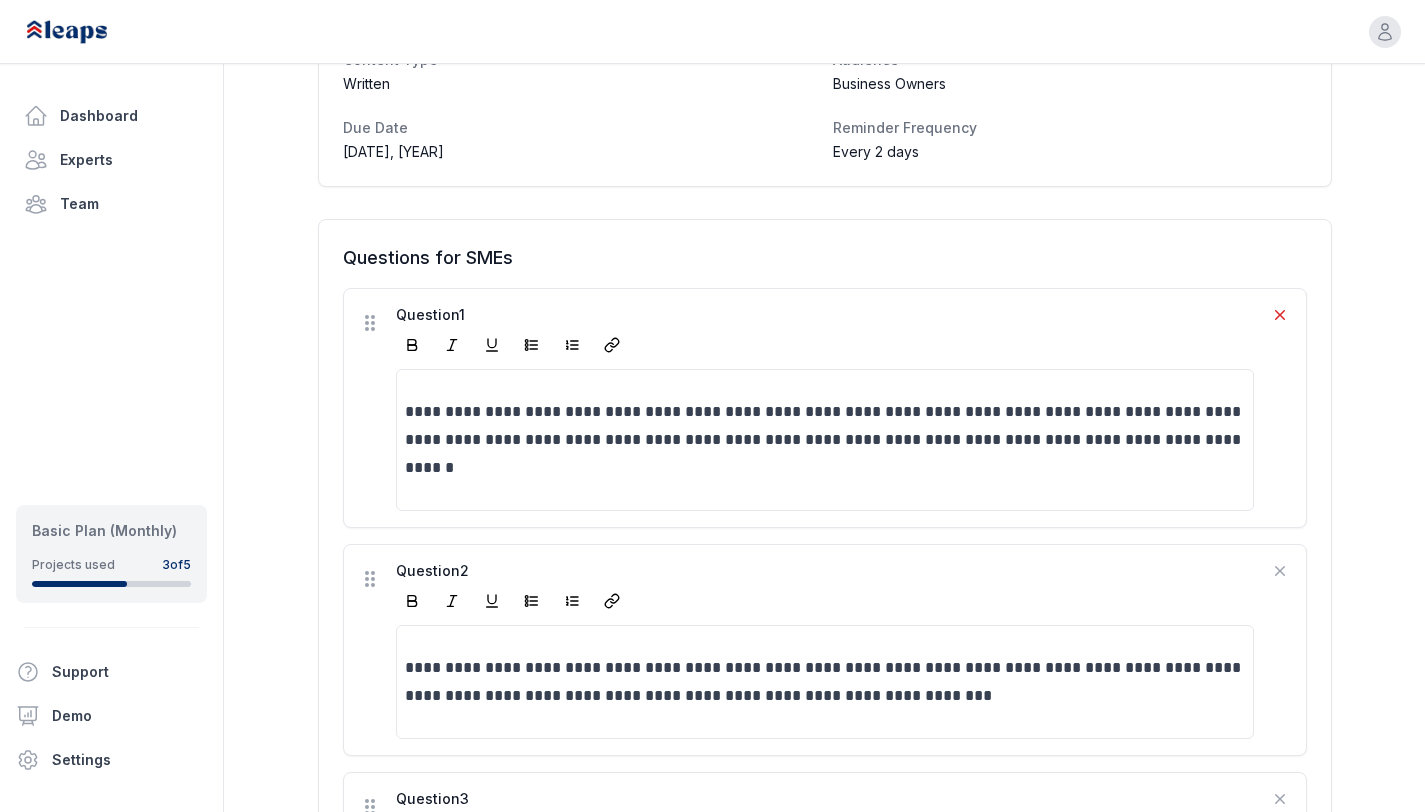 click 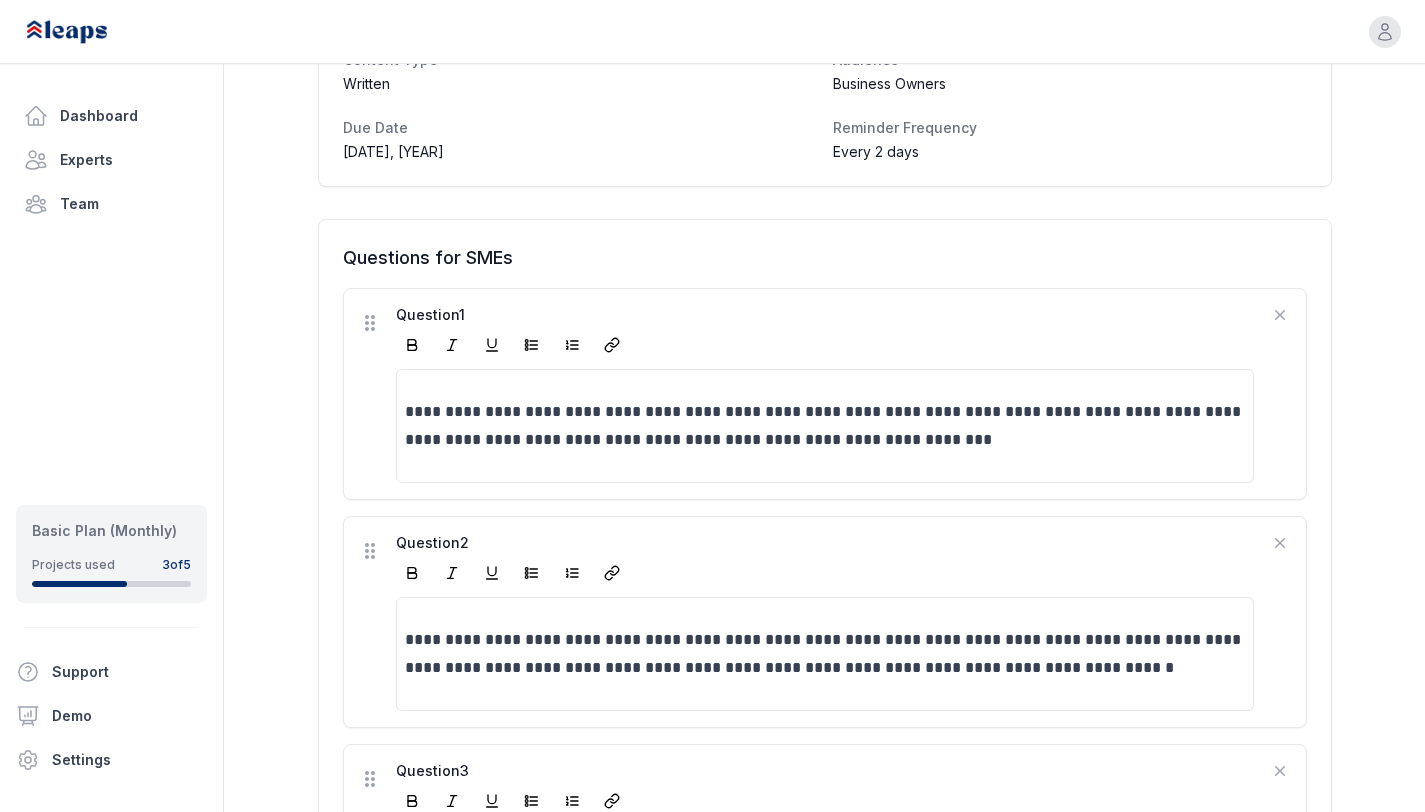 click 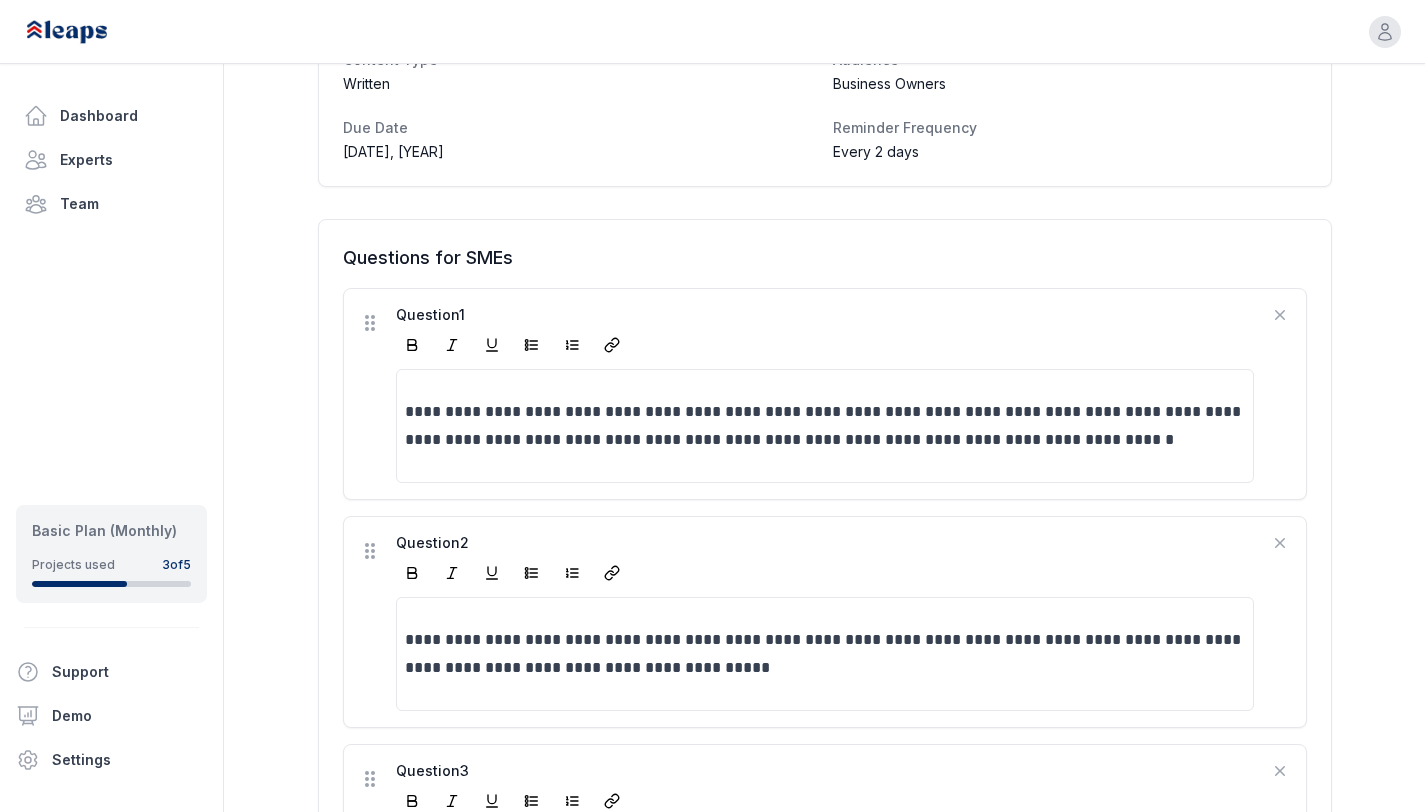 click 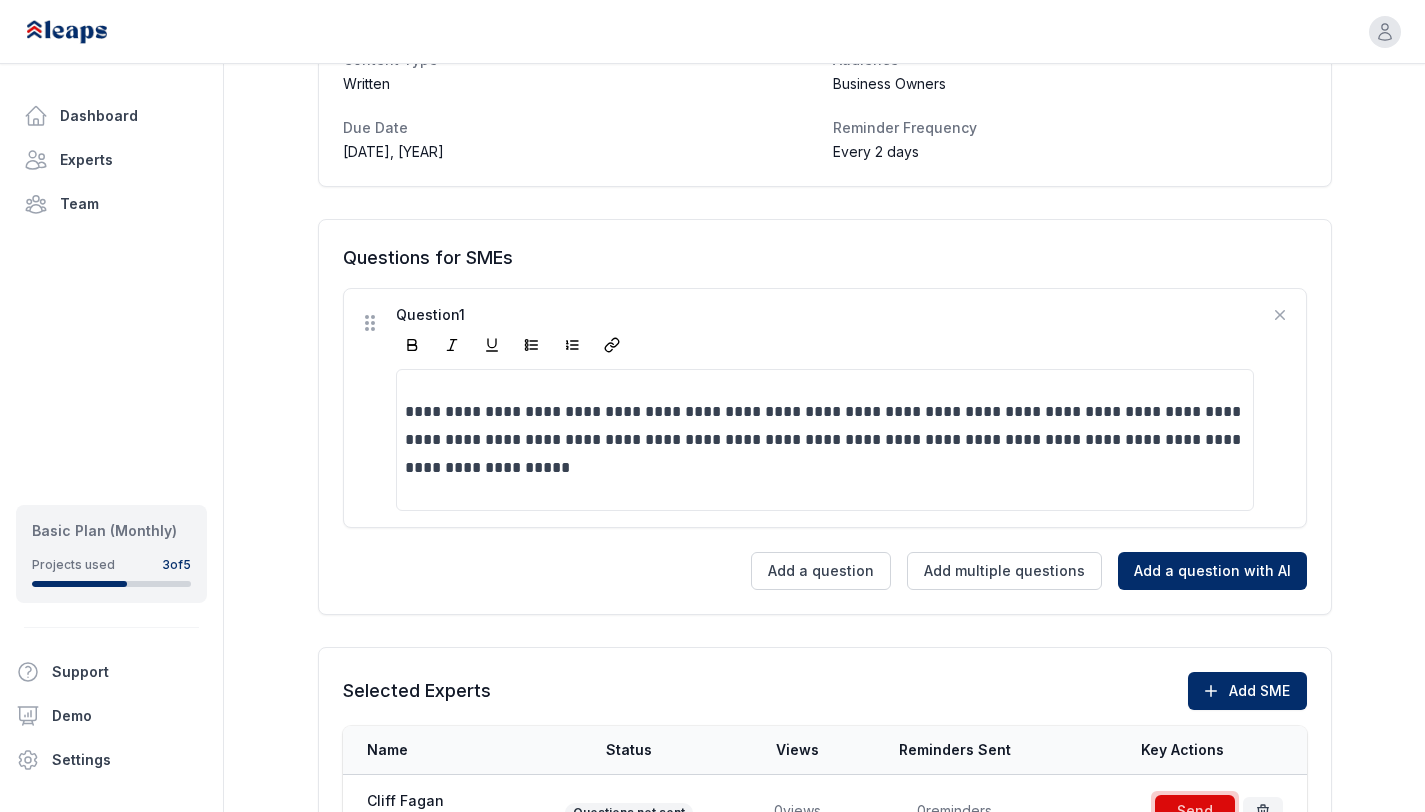 click 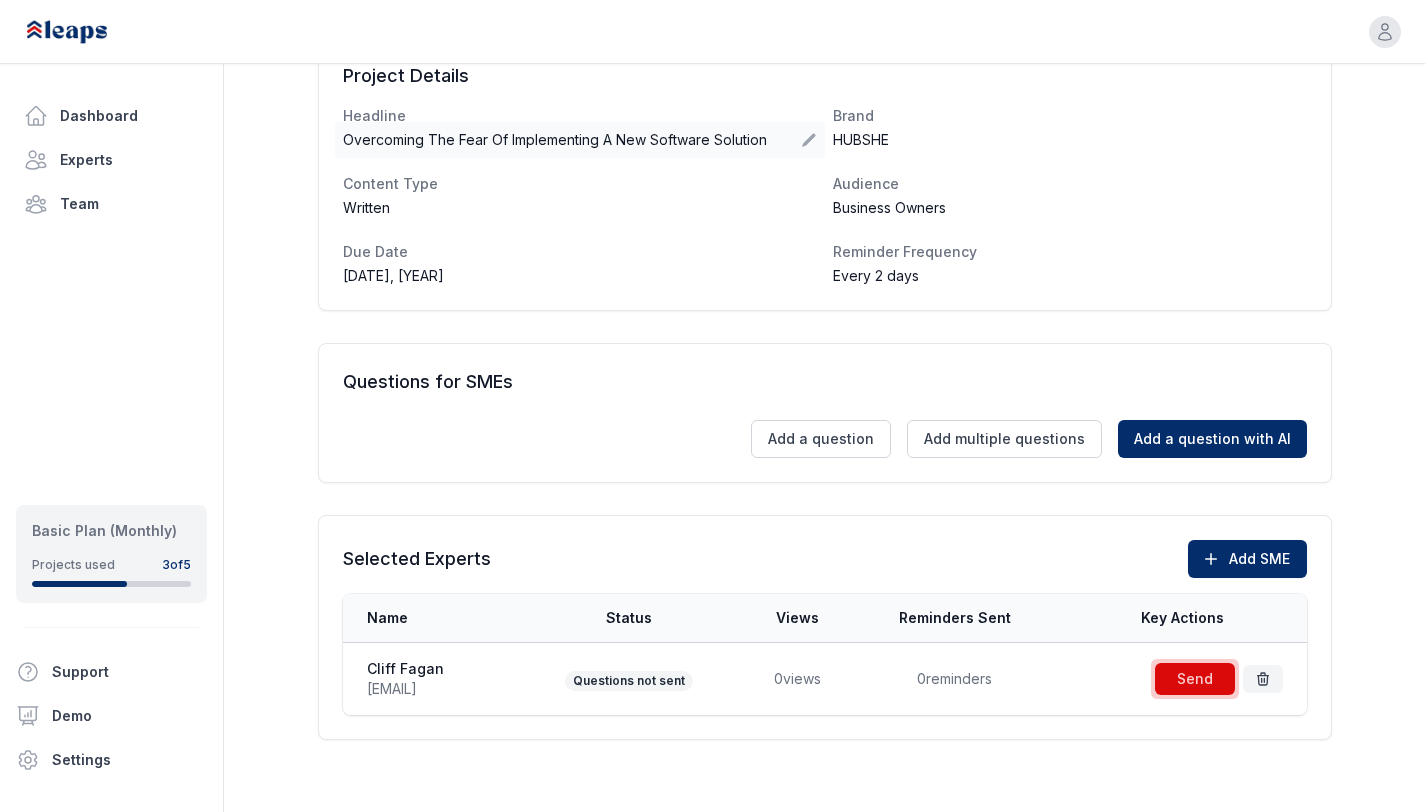 scroll, scrollTop: 253, scrollLeft: 0, axis: vertical 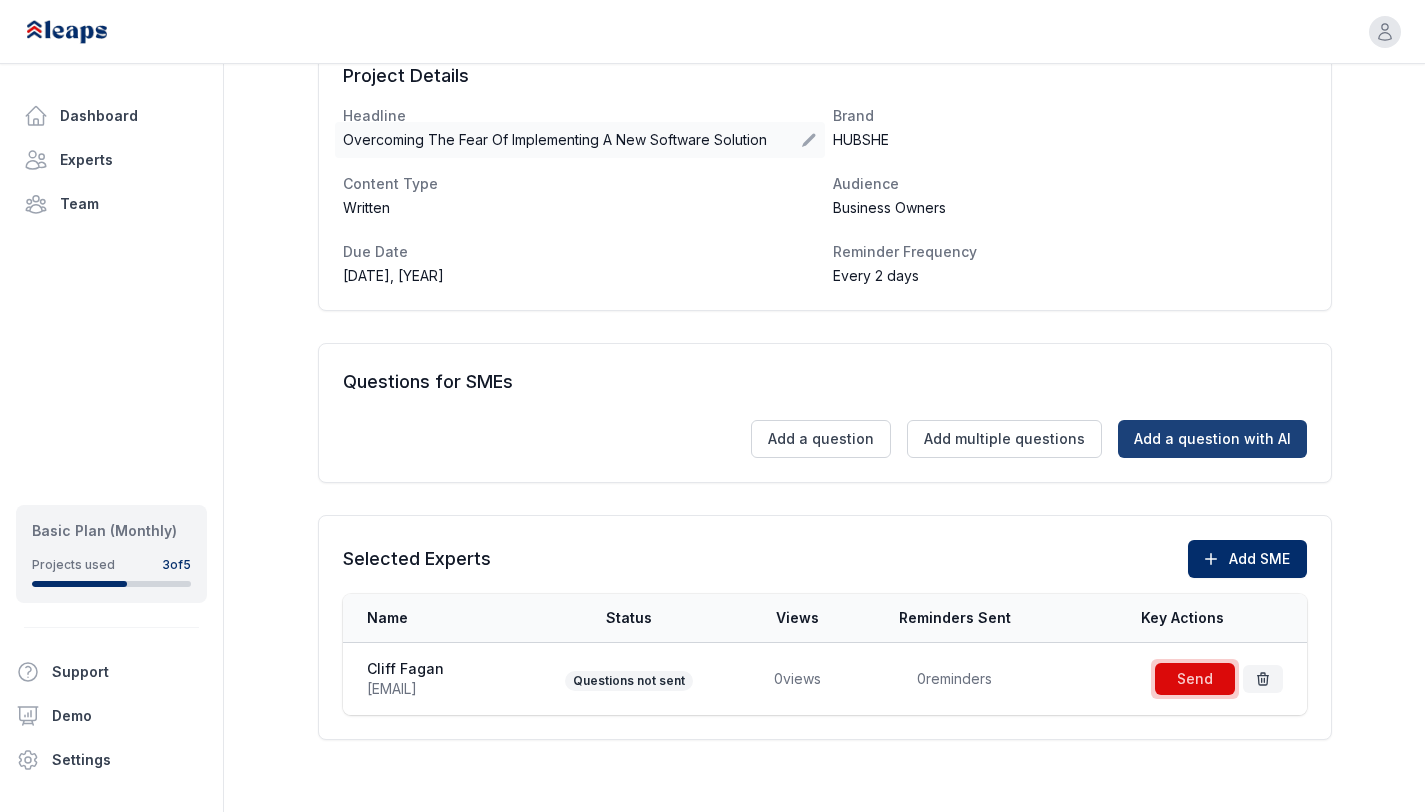 click on "Add a question with AI" at bounding box center (1212, 439) 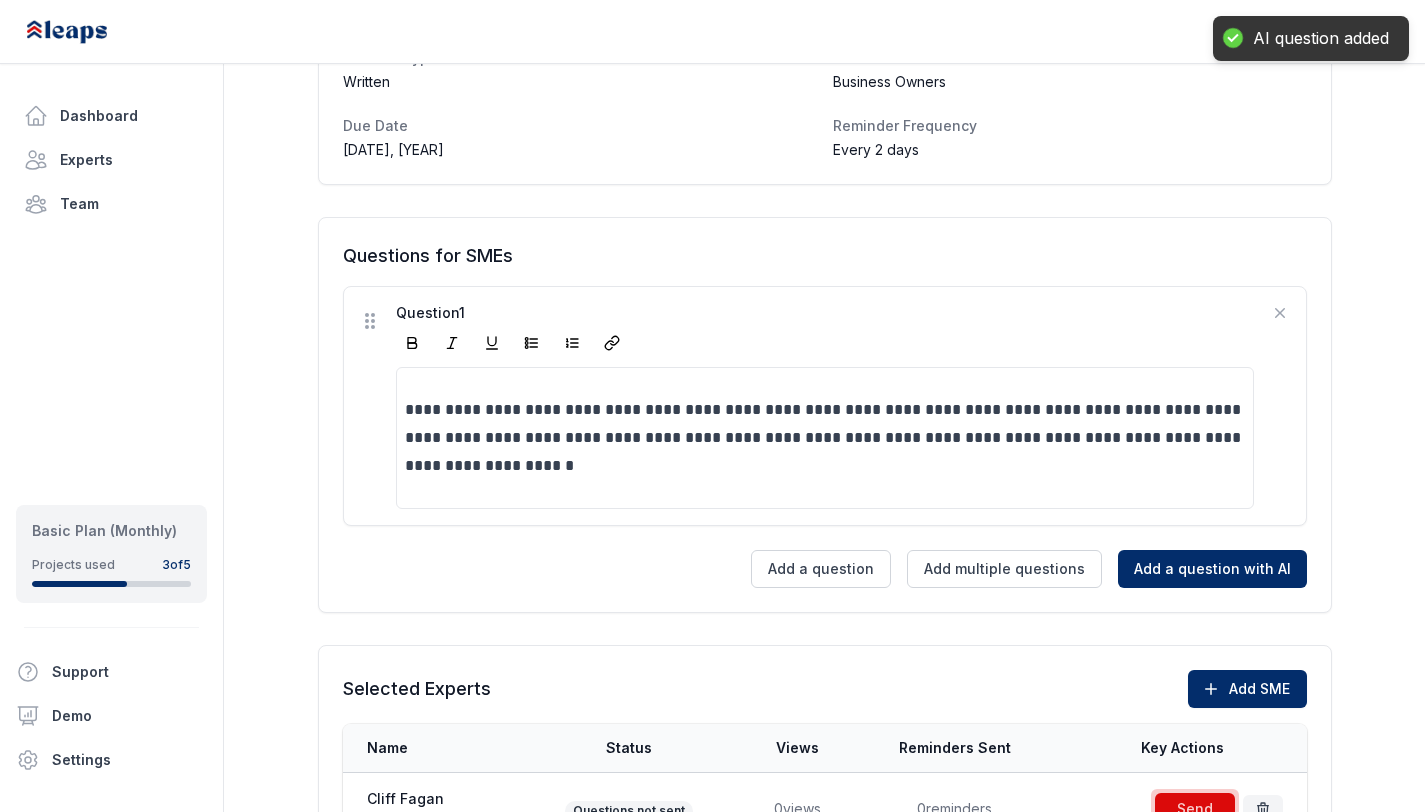 scroll, scrollTop: 148, scrollLeft: 0, axis: vertical 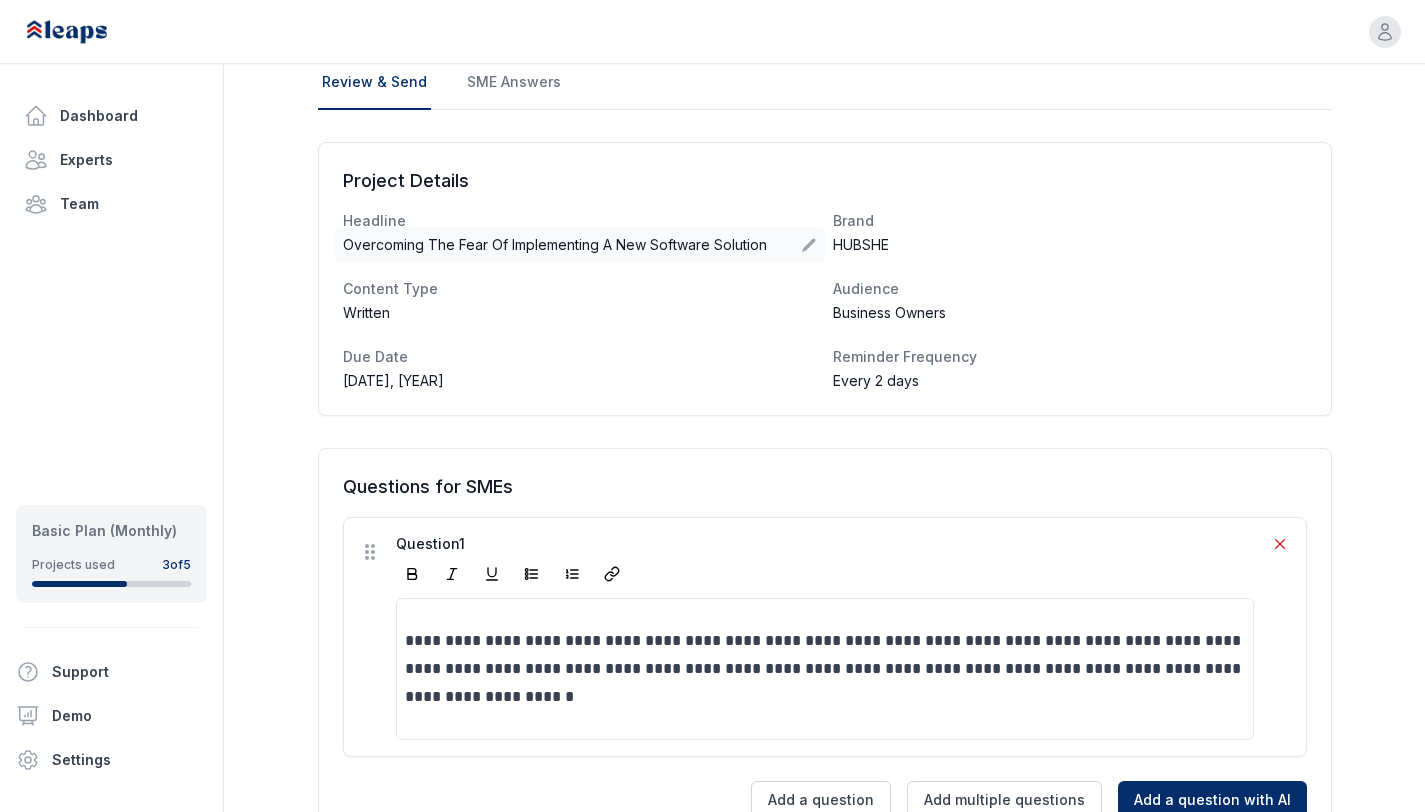 click 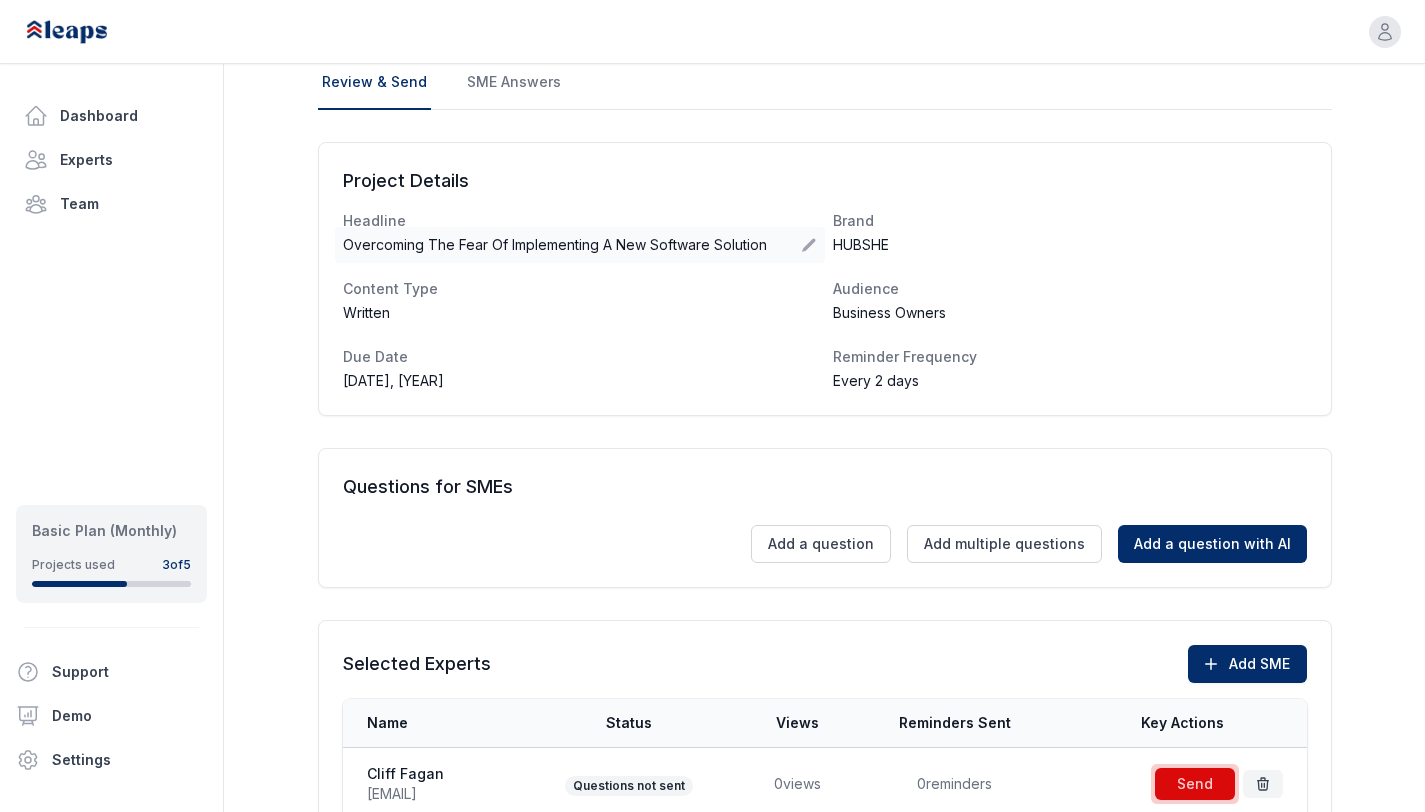 click on "Overcoming The Fear Of Implementing A New Software Solution" at bounding box center [555, 245] 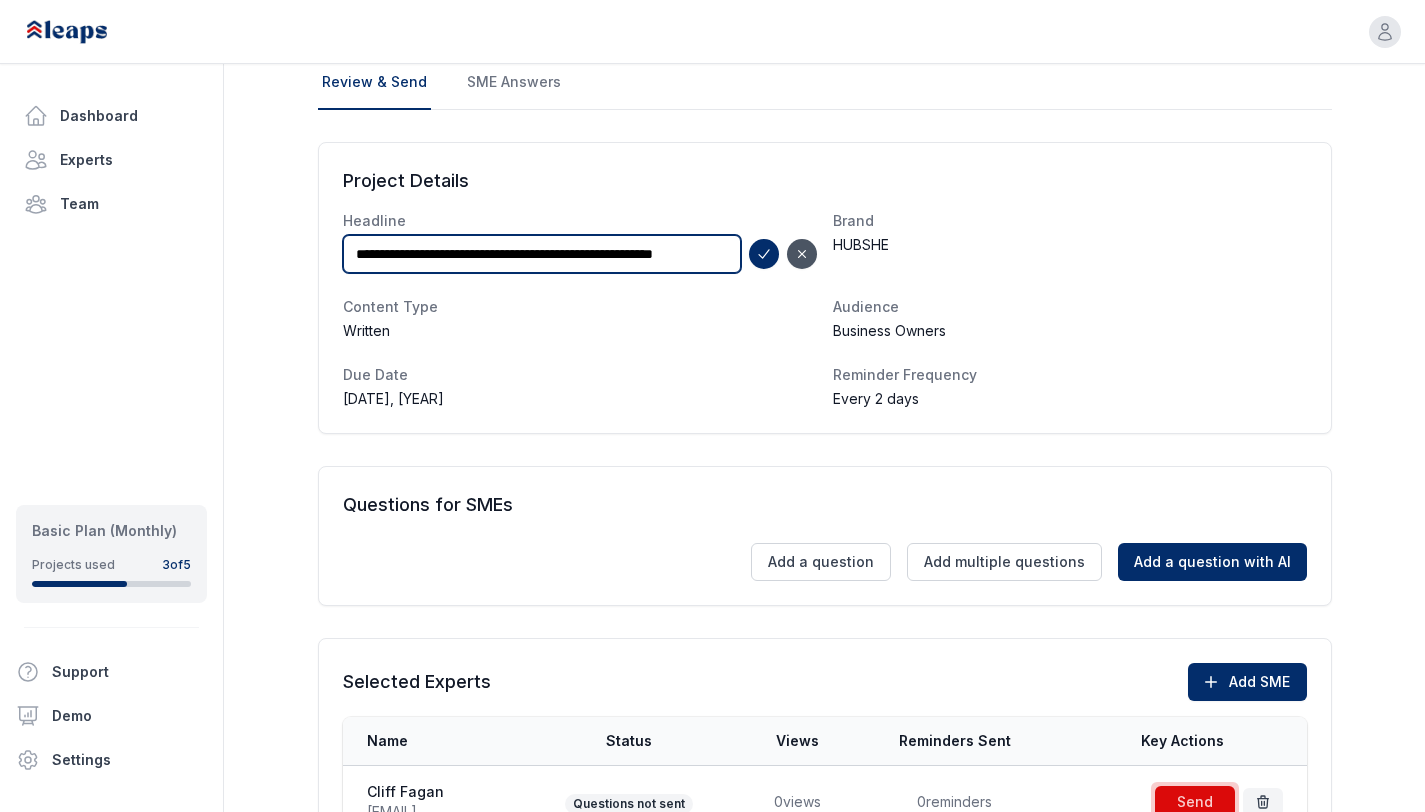 click on "**********" at bounding box center [542, 254] 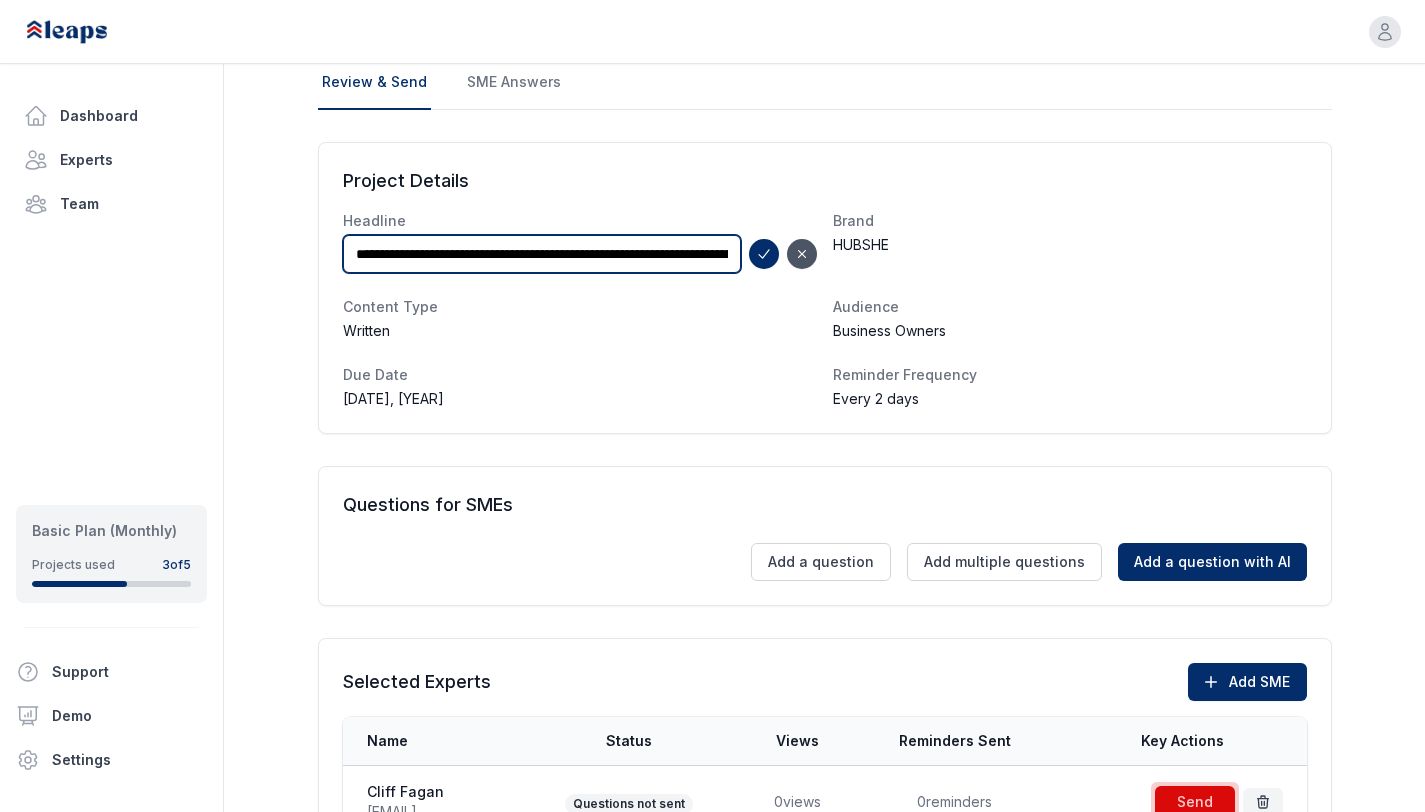 click on "**********" at bounding box center (542, 254) 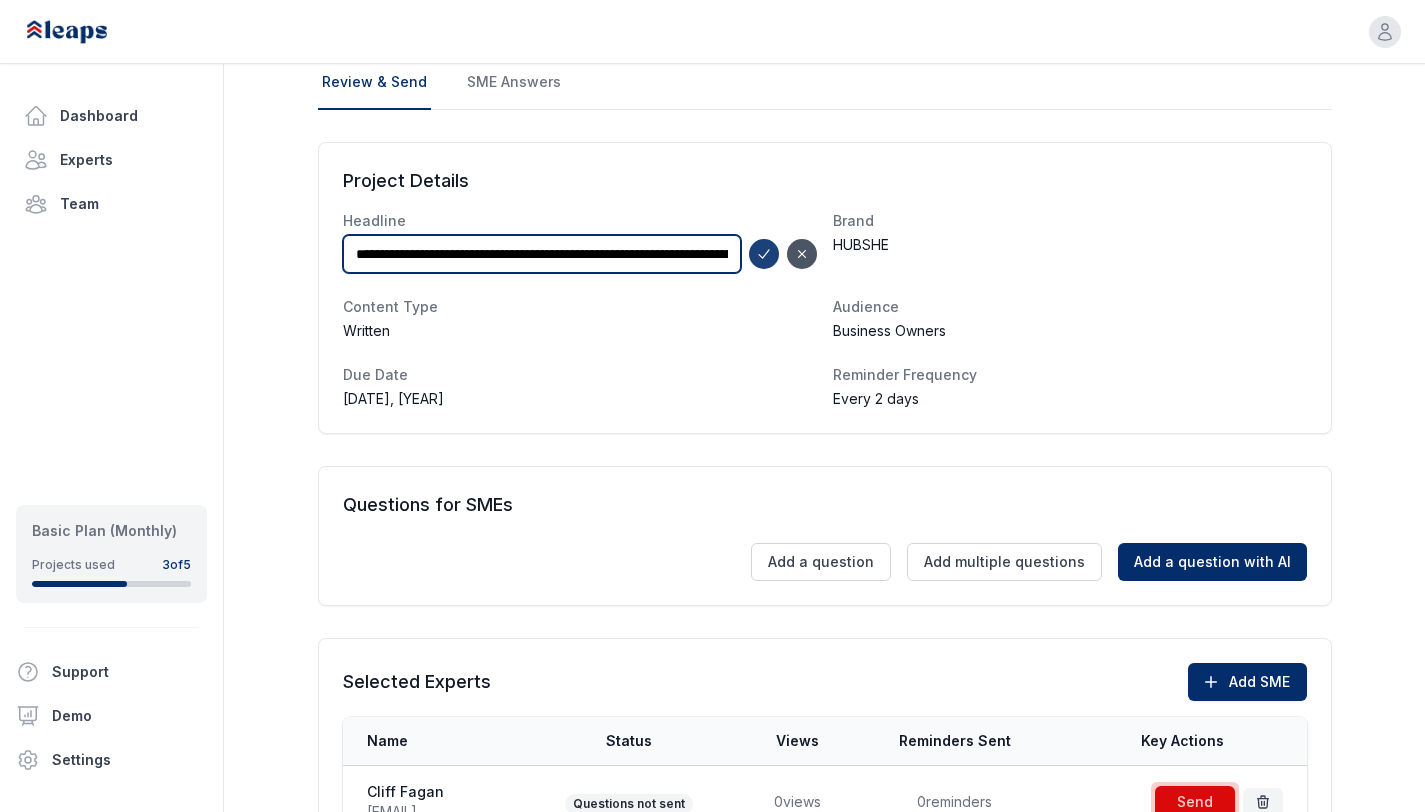type on "**********" 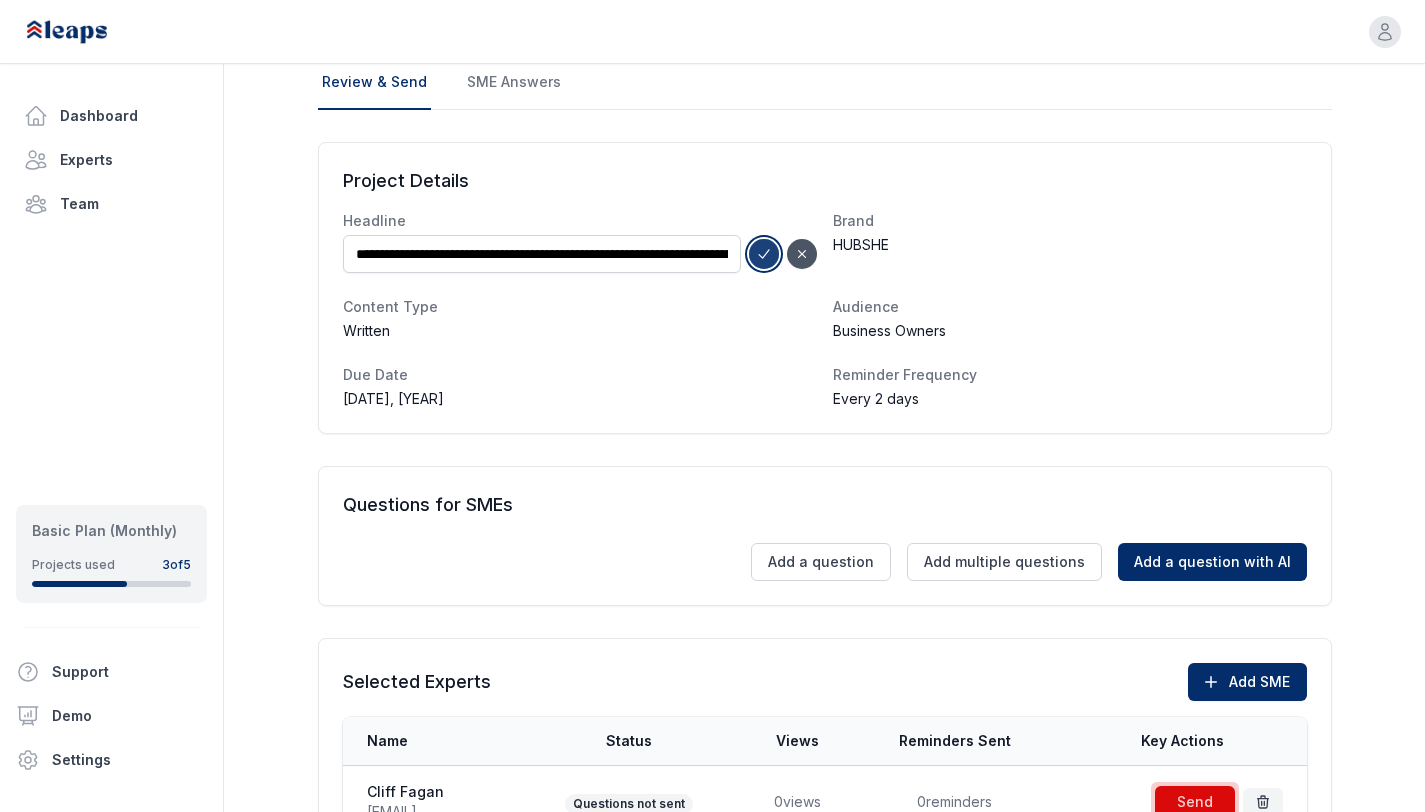 click 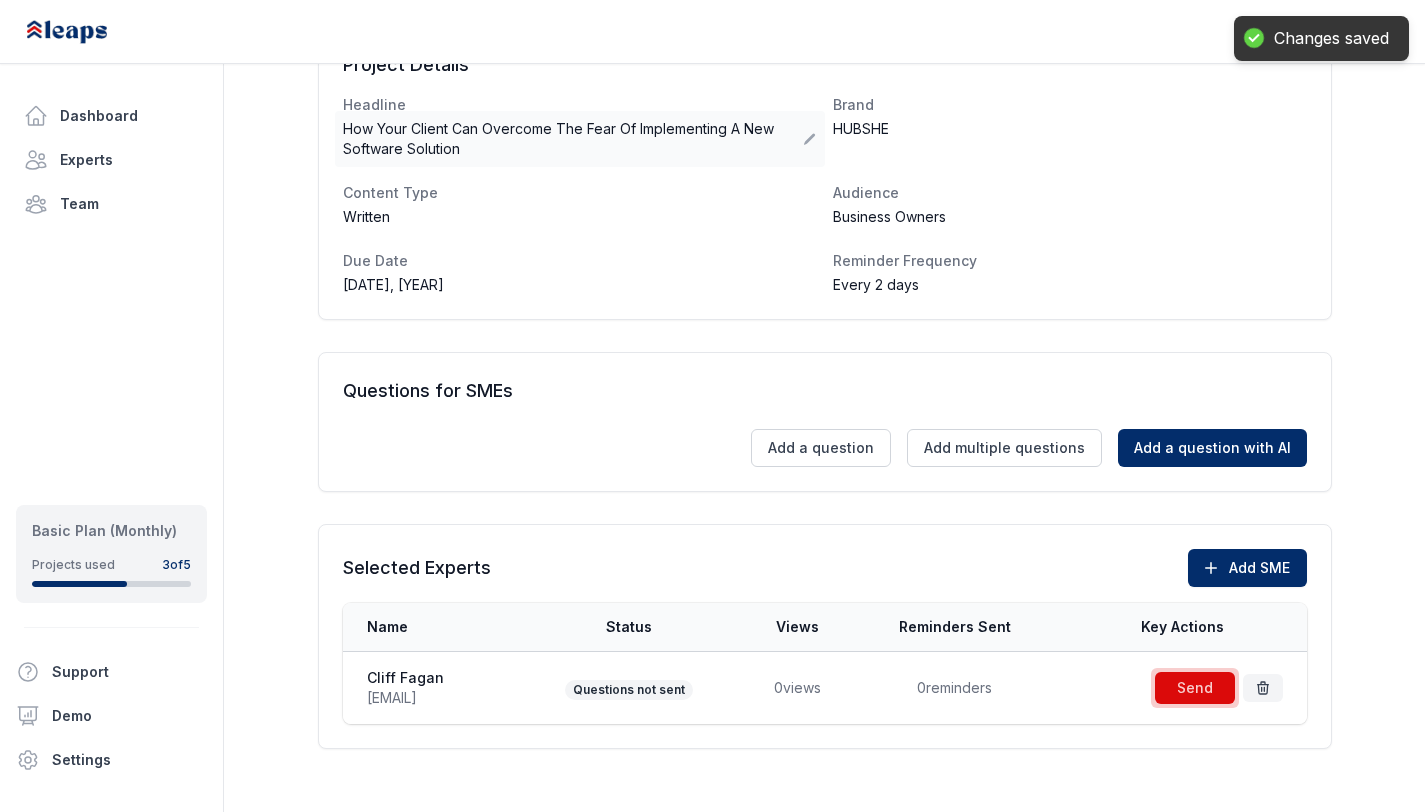 scroll, scrollTop: 273, scrollLeft: 0, axis: vertical 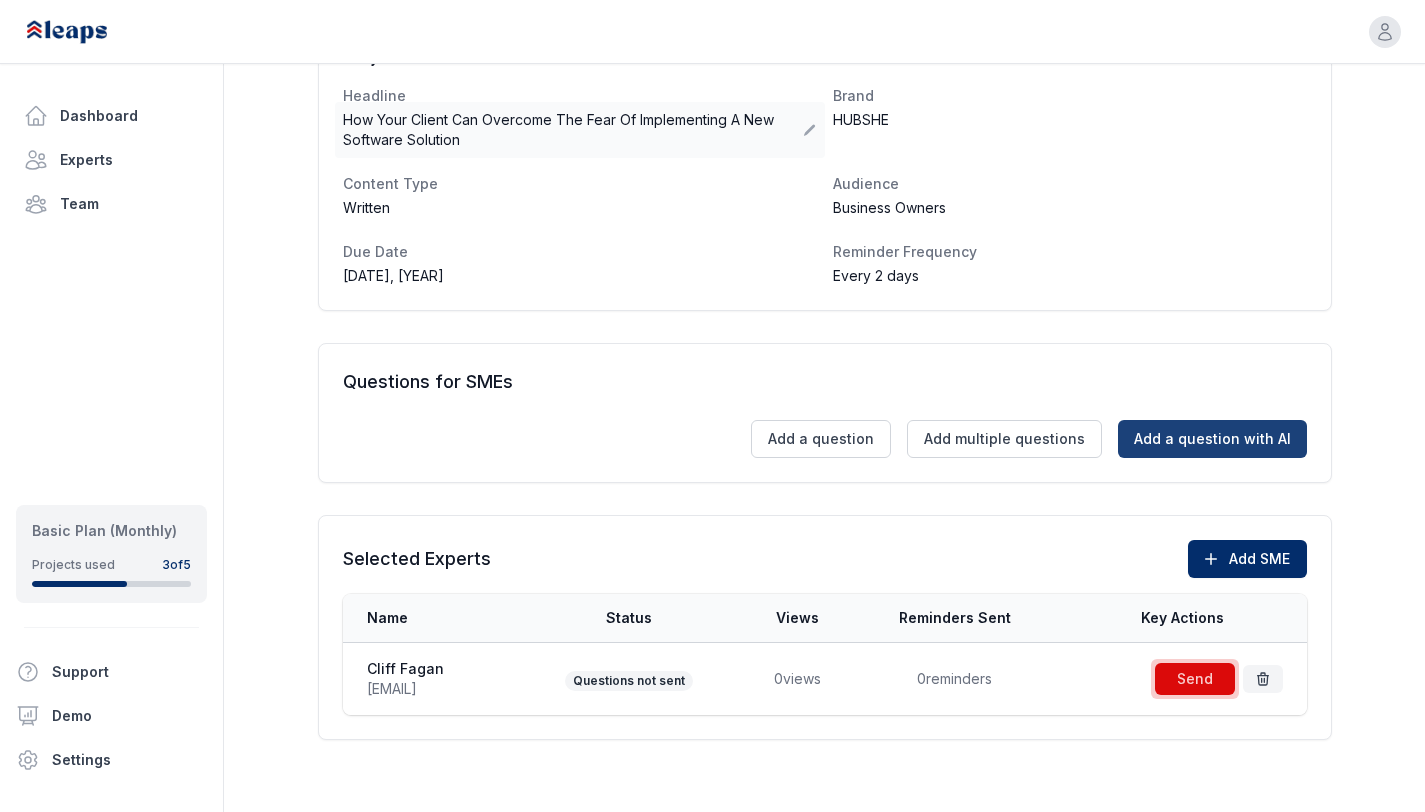 click on "Add a question with AI" at bounding box center (1212, 439) 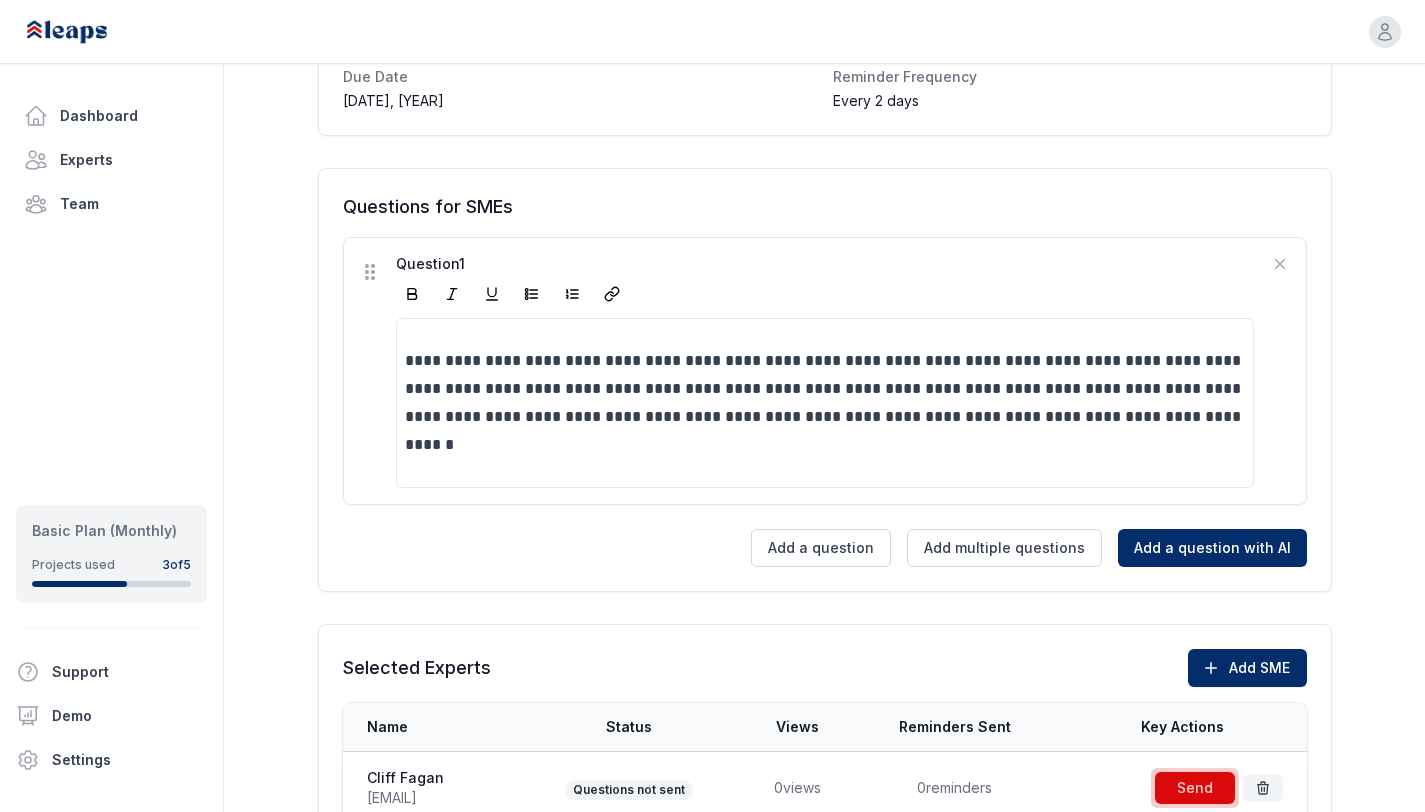 scroll, scrollTop: 450, scrollLeft: 0, axis: vertical 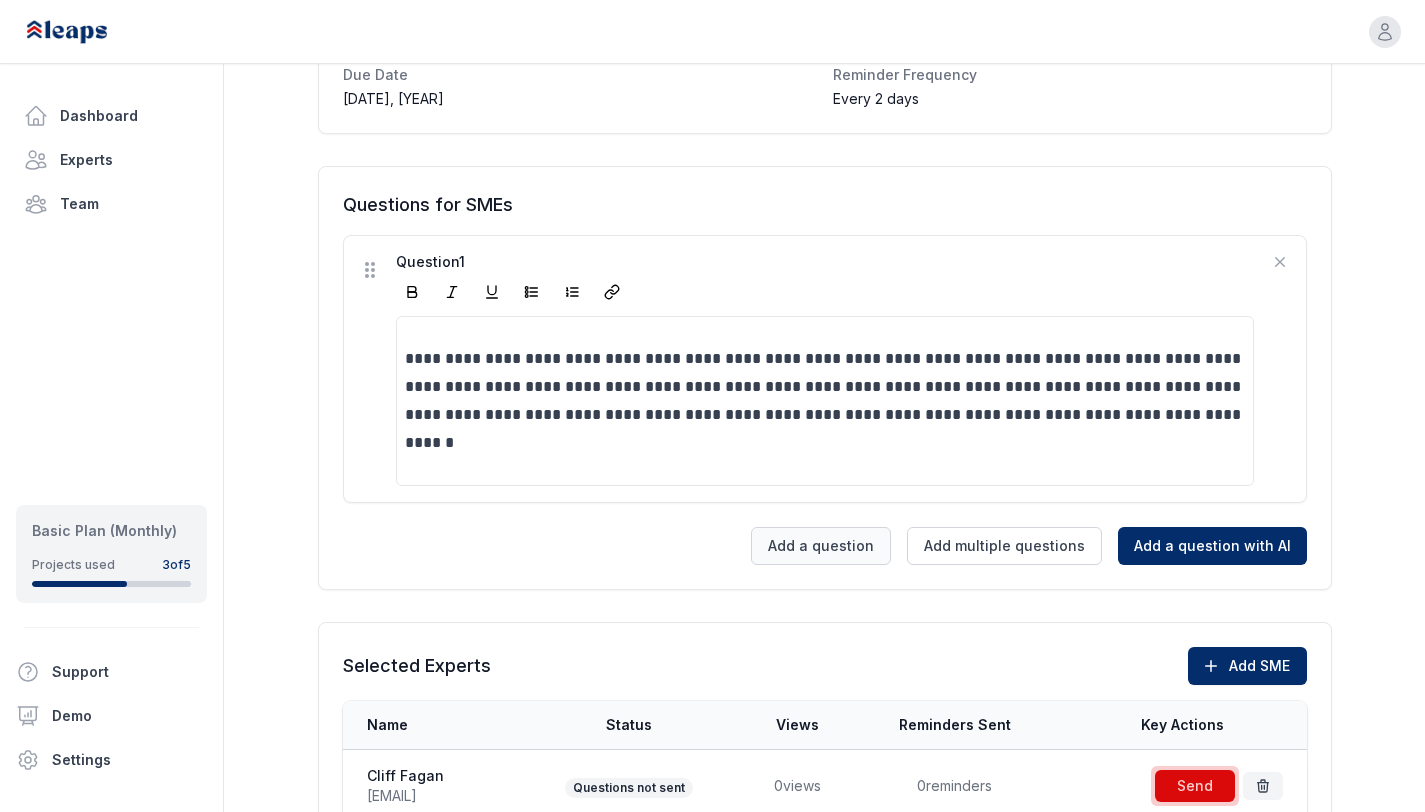 click on "Add a question" at bounding box center (821, 546) 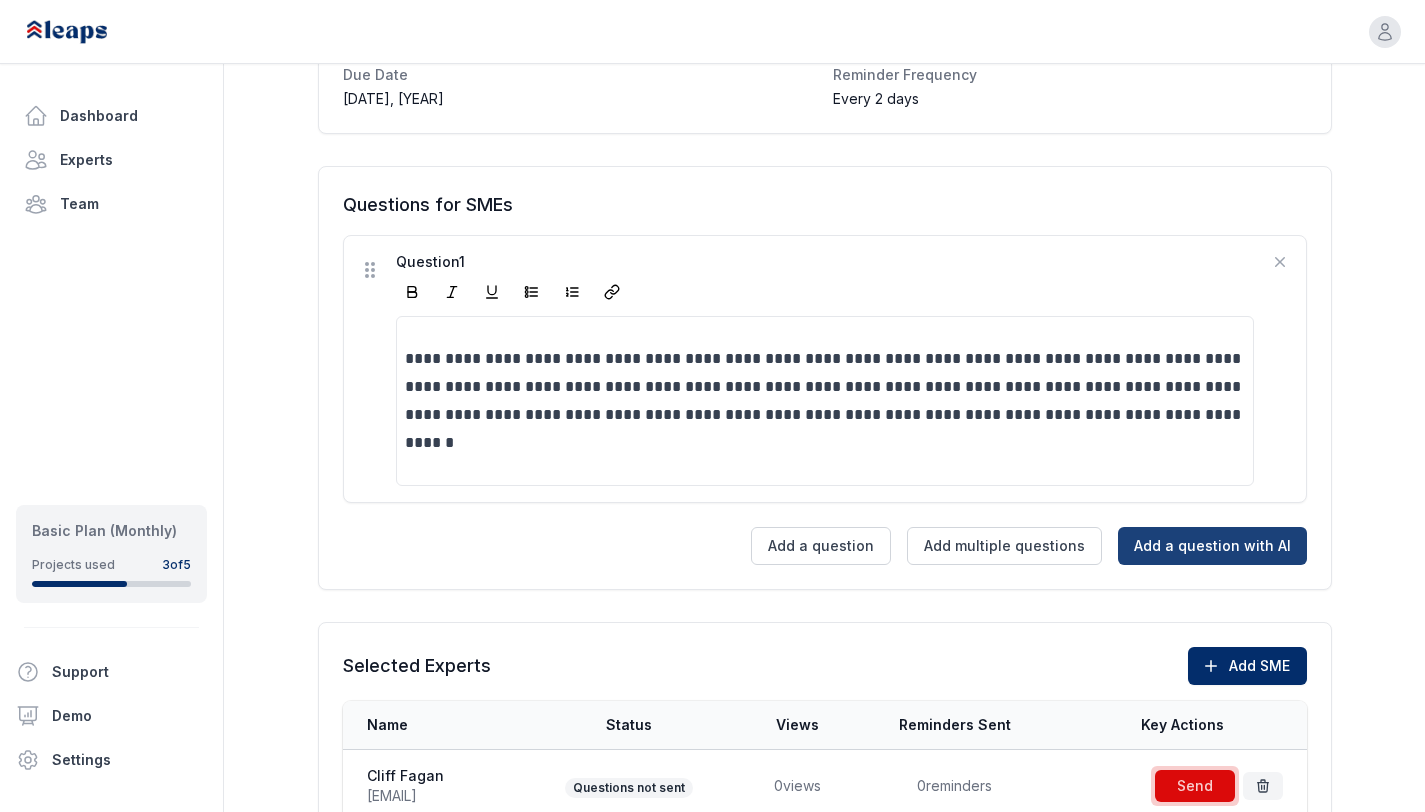 click on "**********" at bounding box center (825, 343) 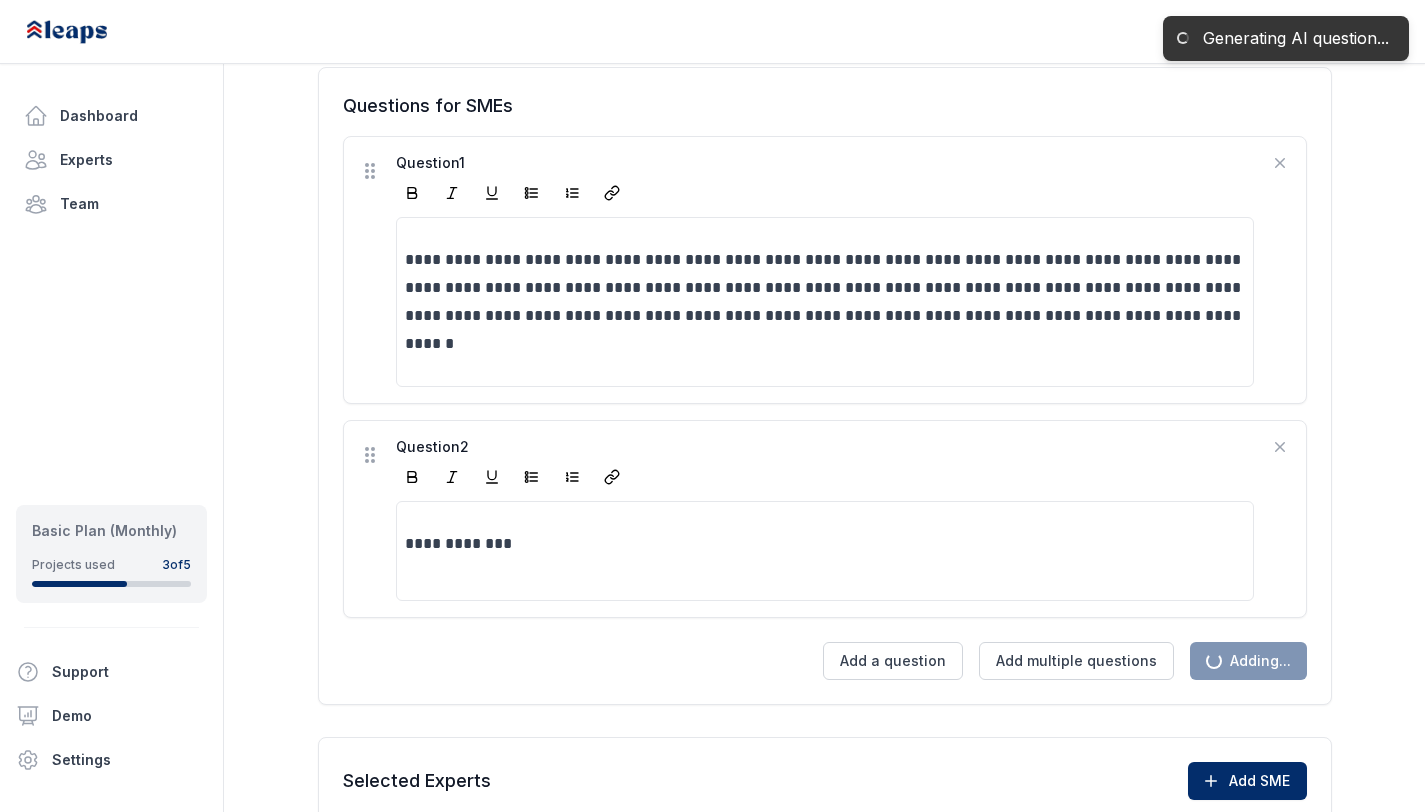 scroll, scrollTop: 550, scrollLeft: 0, axis: vertical 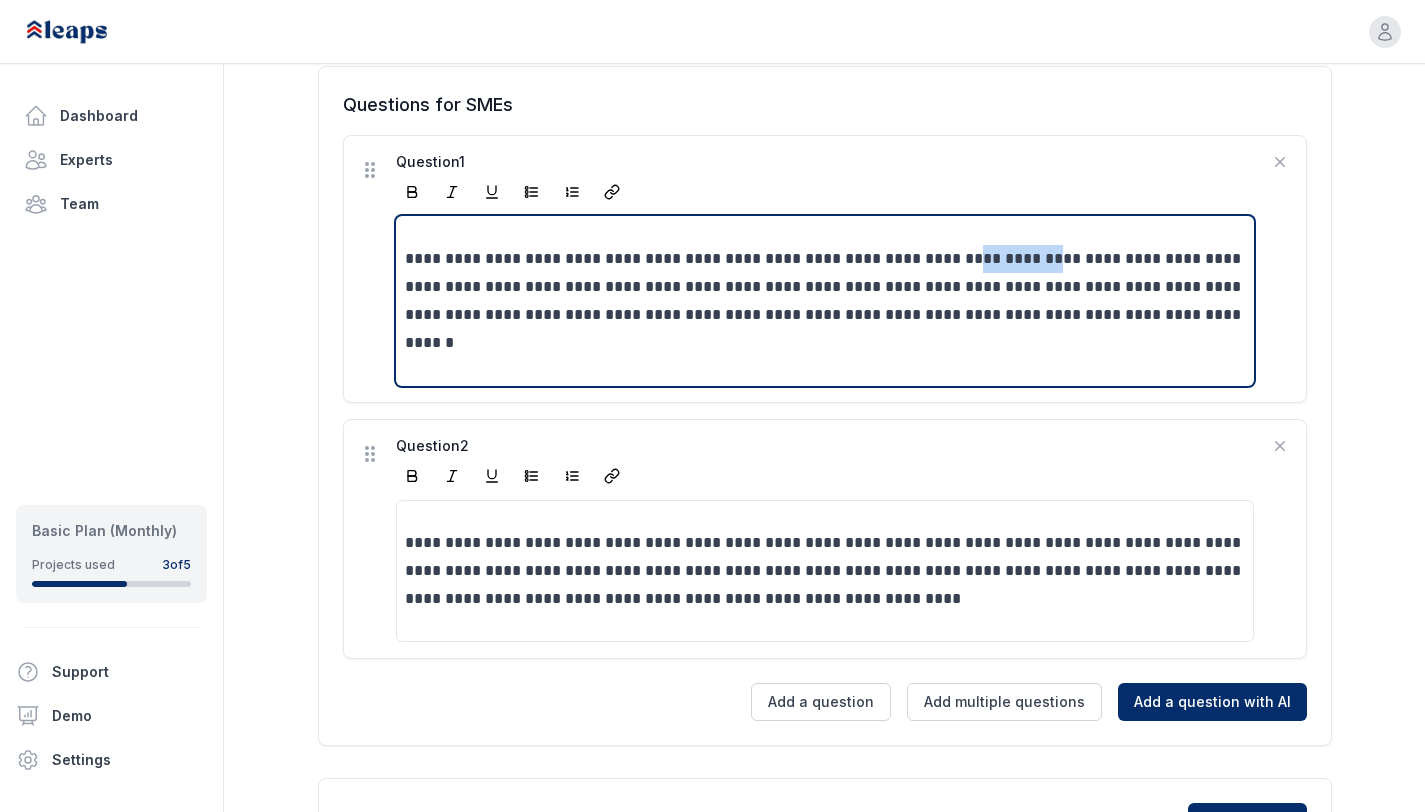 drag, startPoint x: 974, startPoint y: 263, endPoint x: 1045, endPoint y: 267, distance: 71.11259 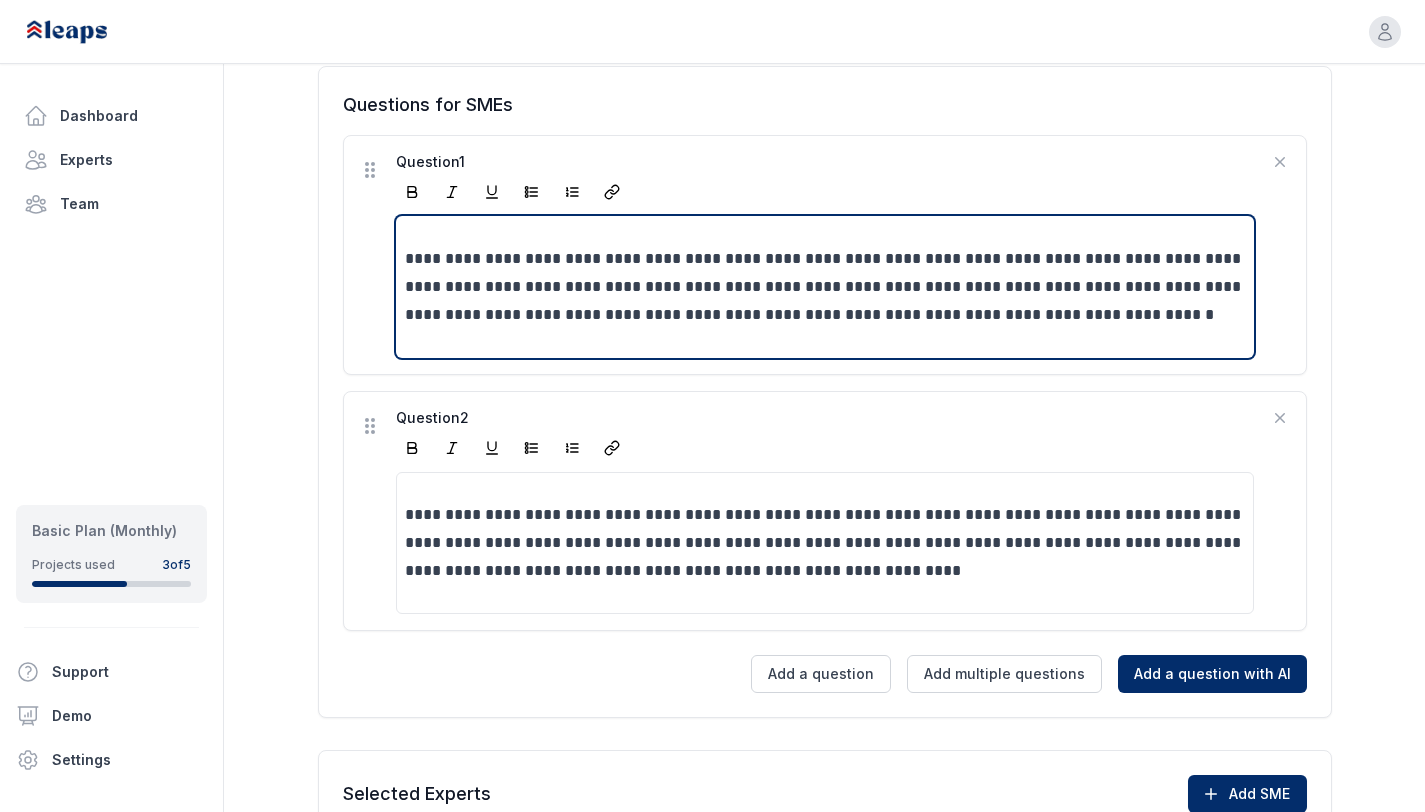 type 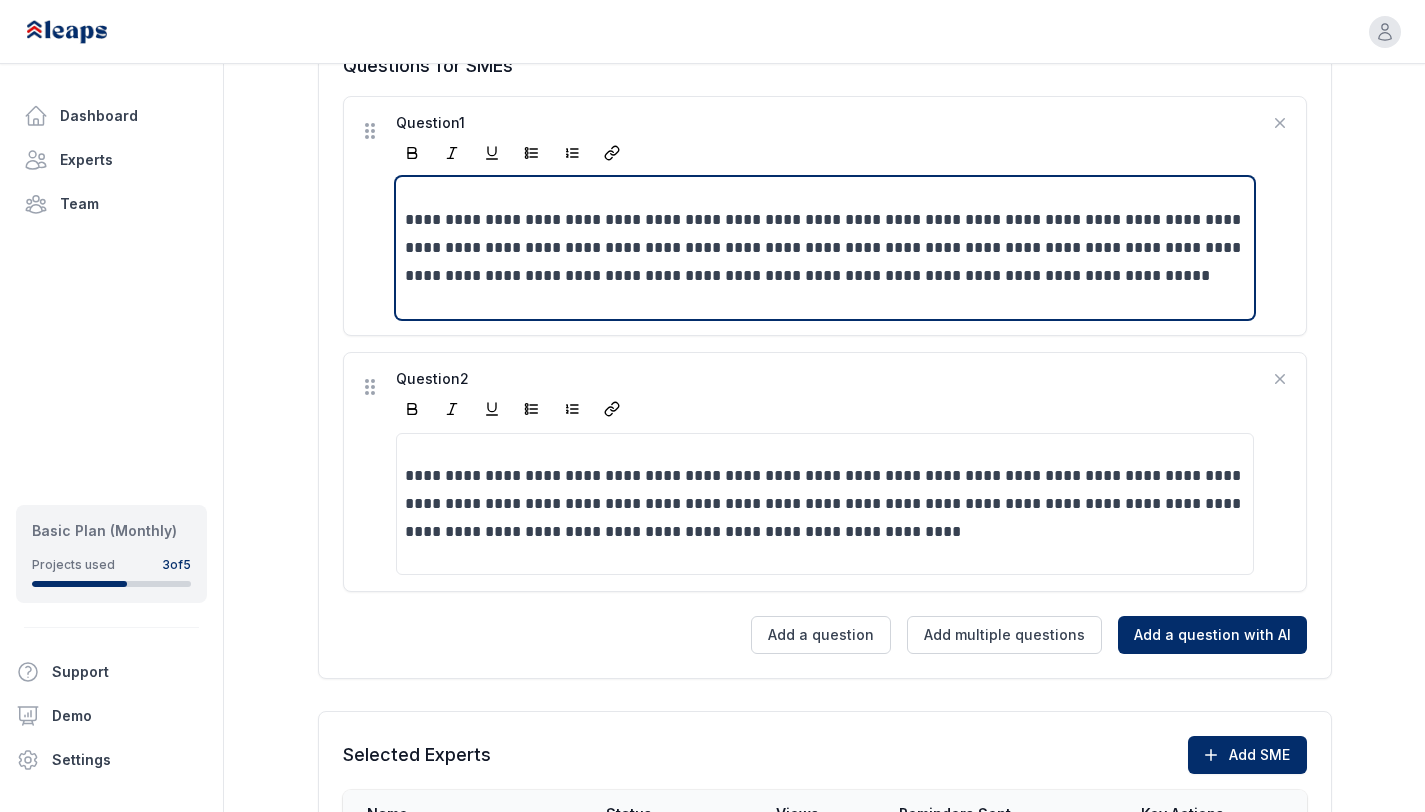 scroll, scrollTop: 612, scrollLeft: 0, axis: vertical 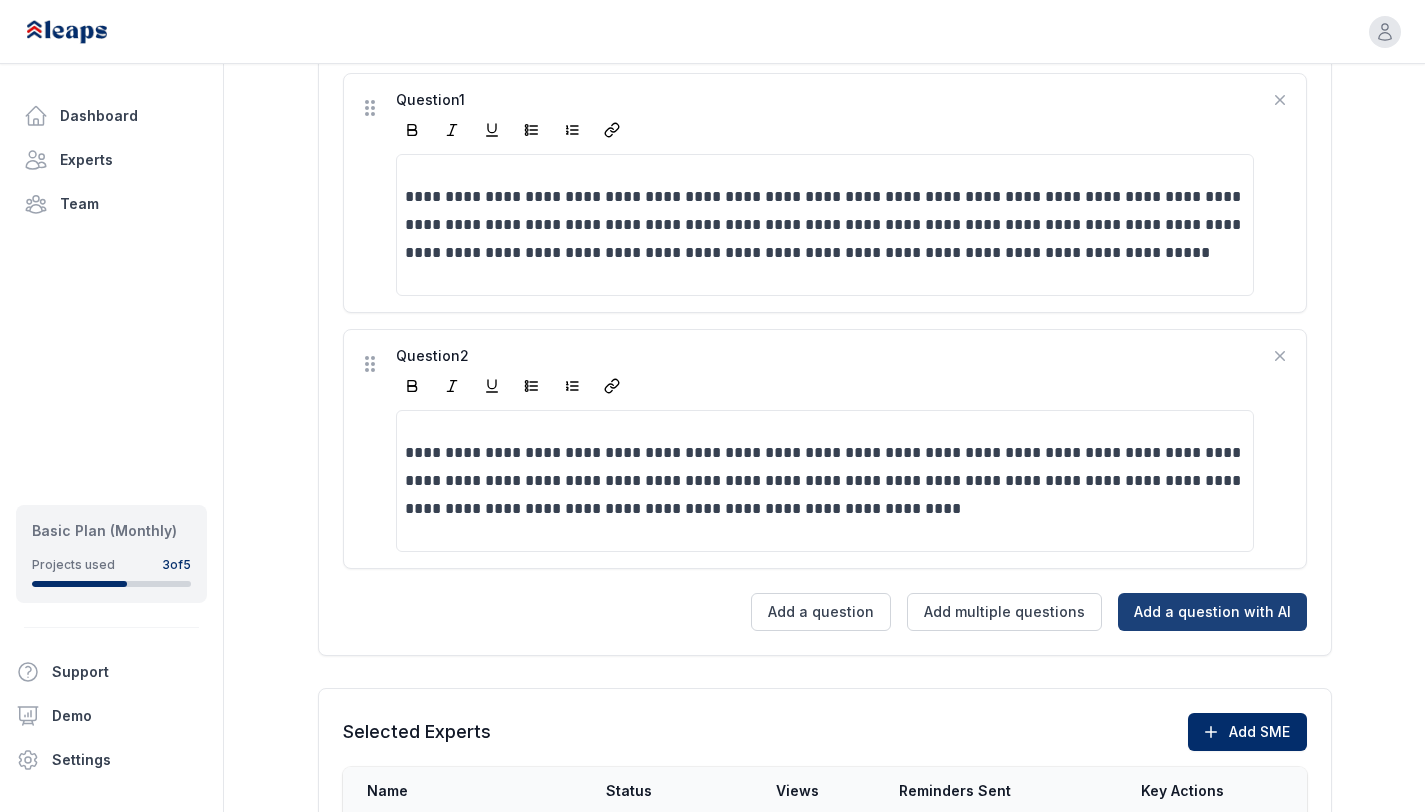 click on "Add a question with AI" at bounding box center (1212, 612) 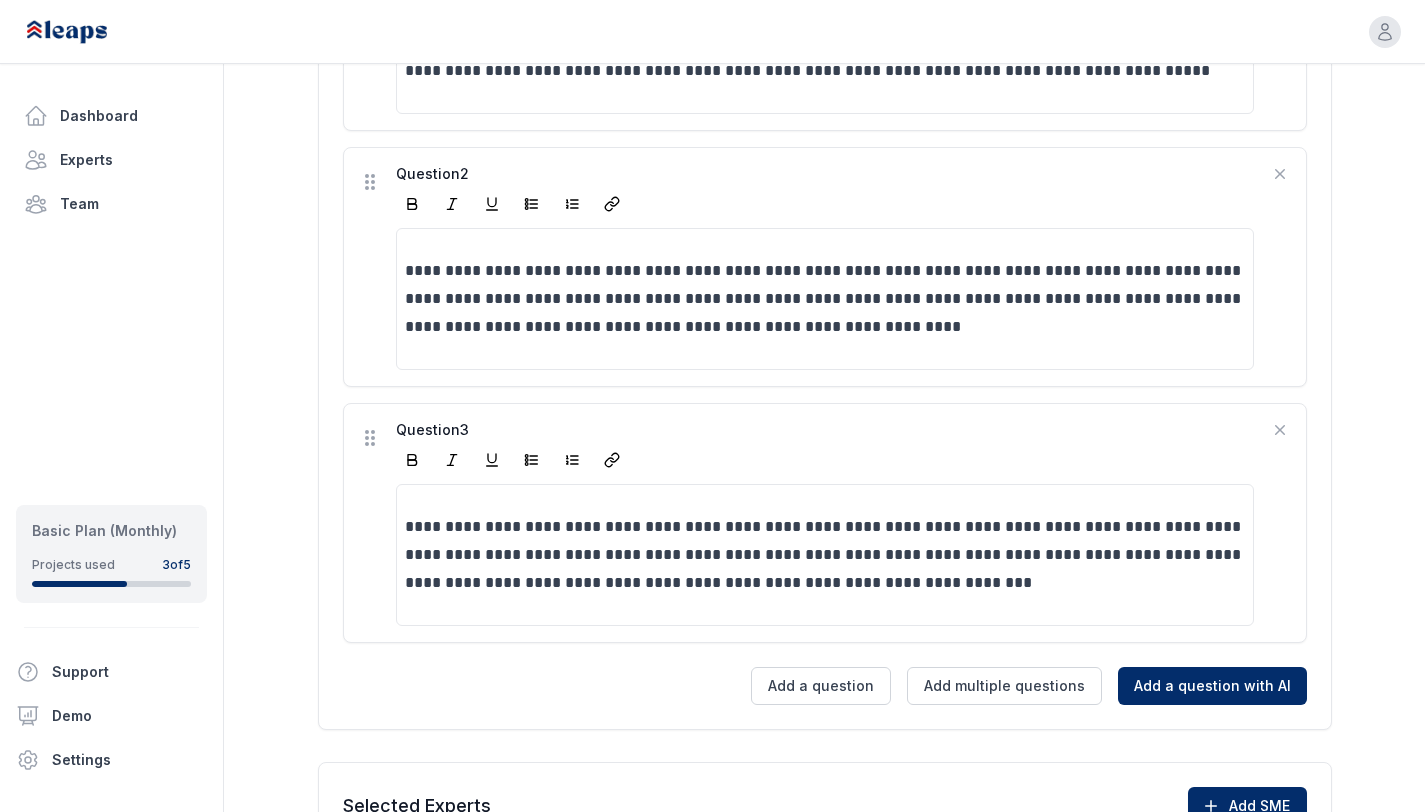 scroll, scrollTop: 795, scrollLeft: 0, axis: vertical 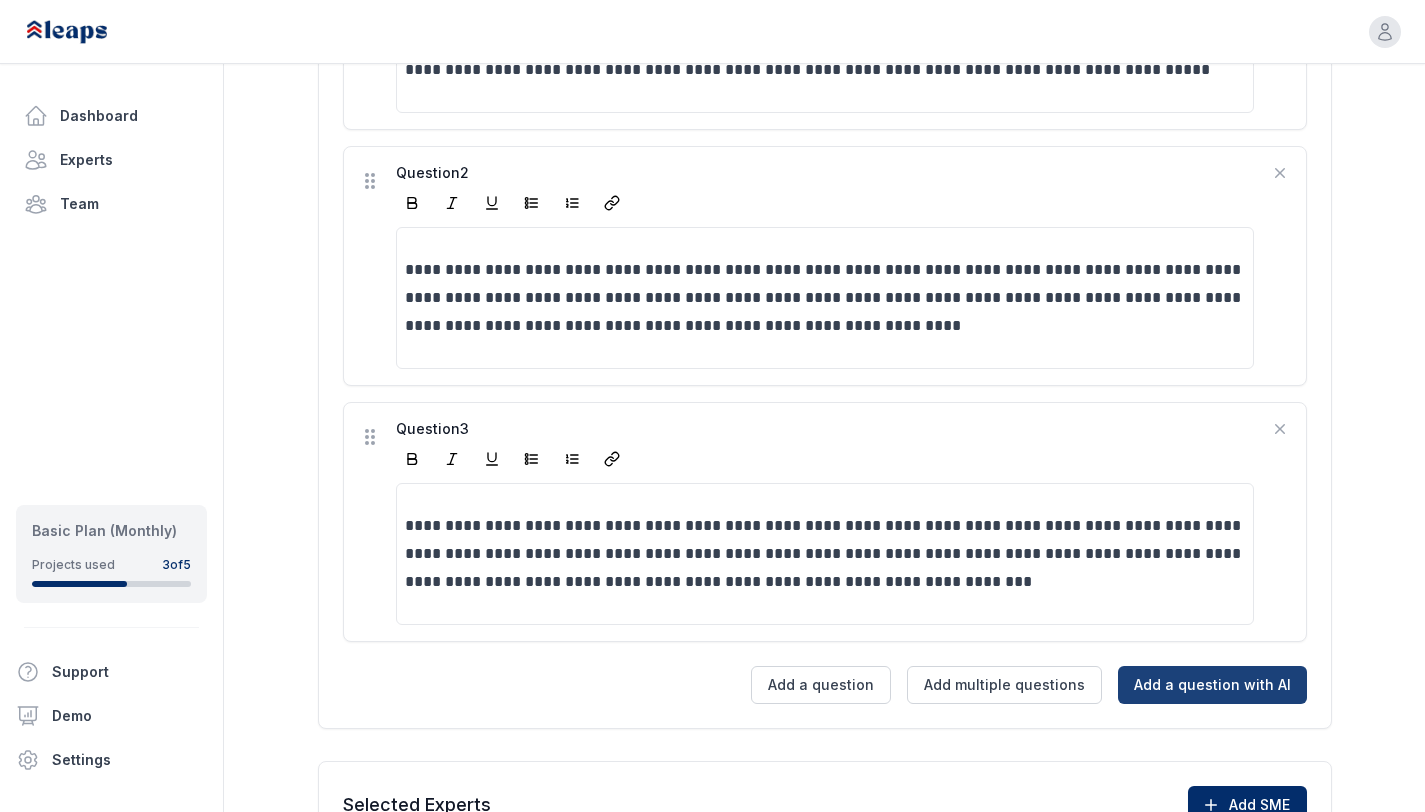 click on "Add a question with AI" at bounding box center [1212, 685] 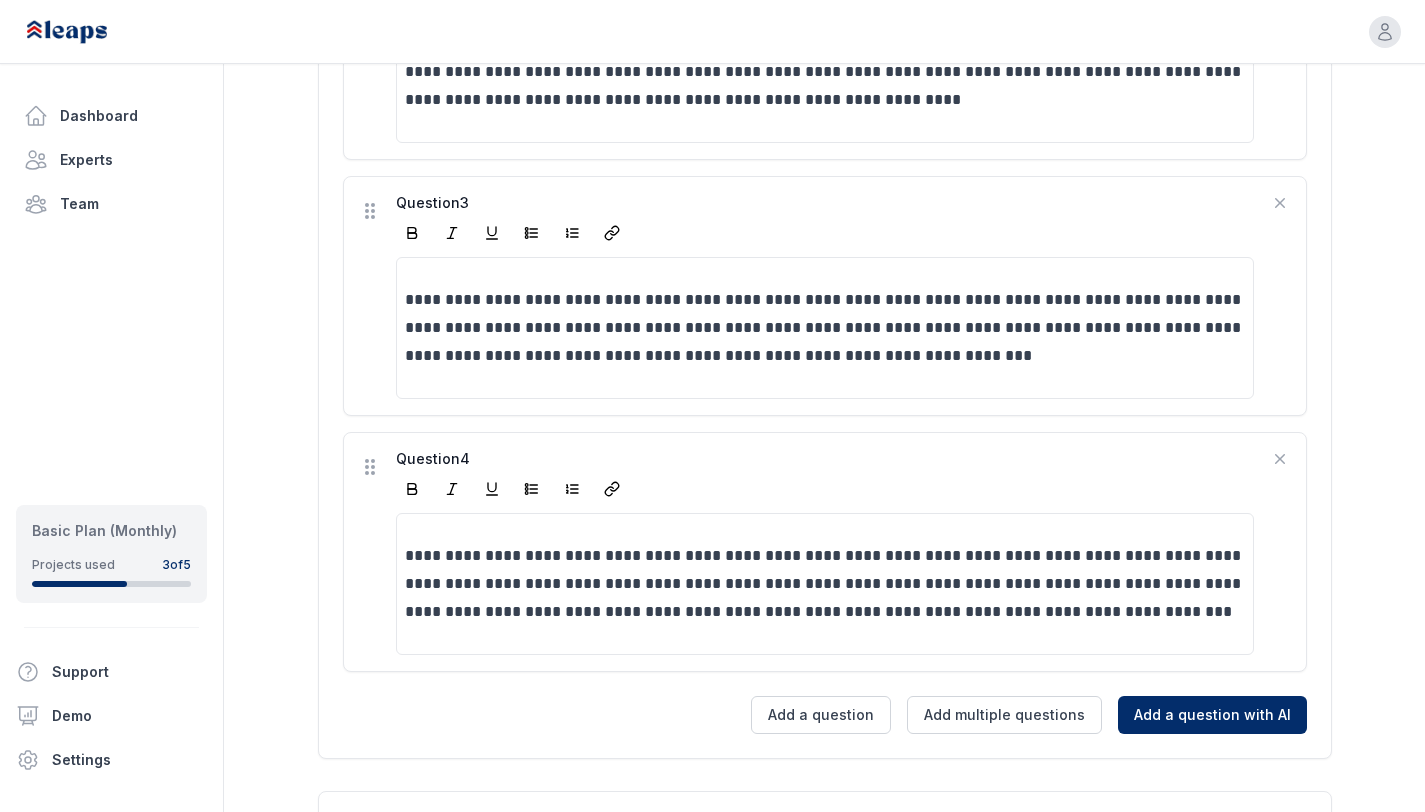 scroll, scrollTop: 1023, scrollLeft: 0, axis: vertical 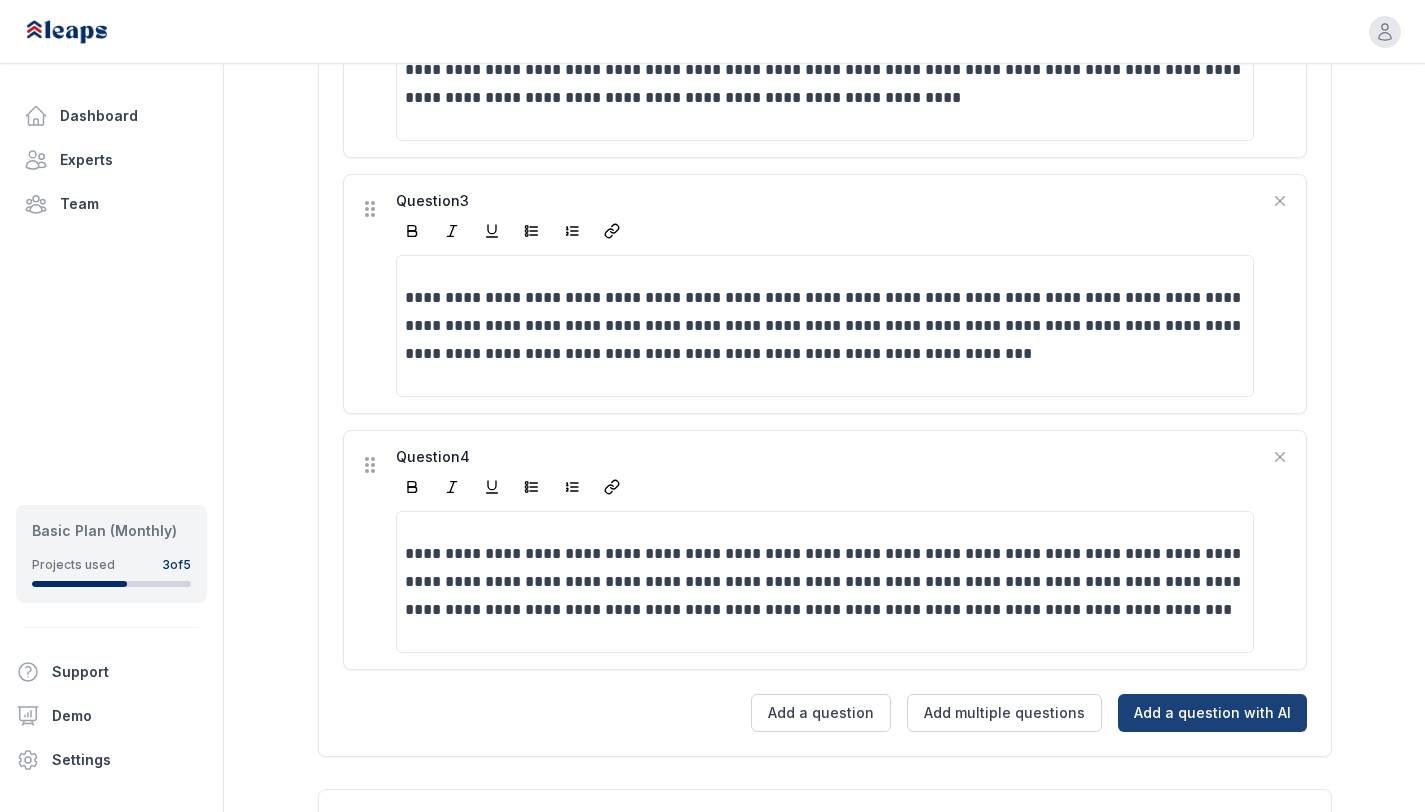 click on "Add a question with AI" at bounding box center [1212, 713] 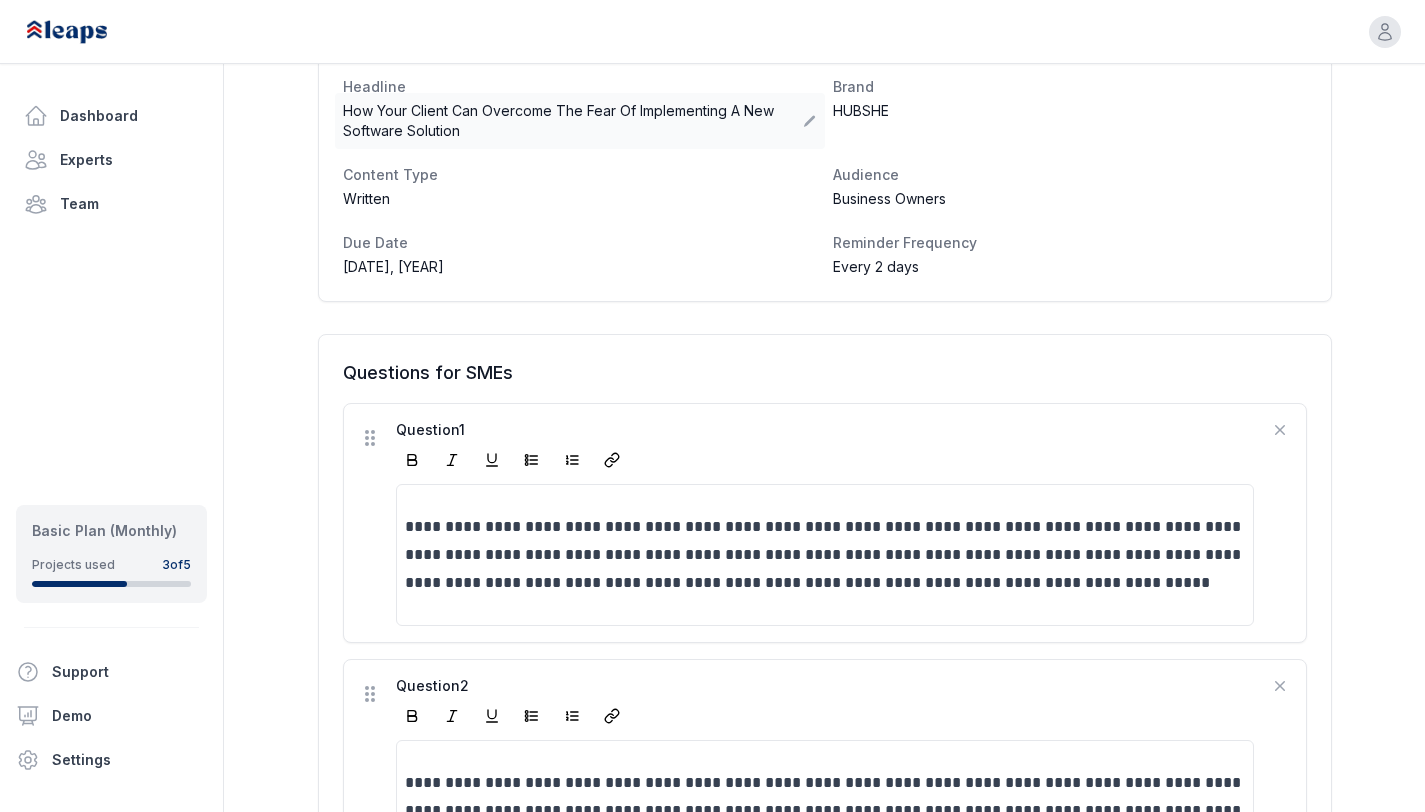 scroll, scrollTop: 281, scrollLeft: 0, axis: vertical 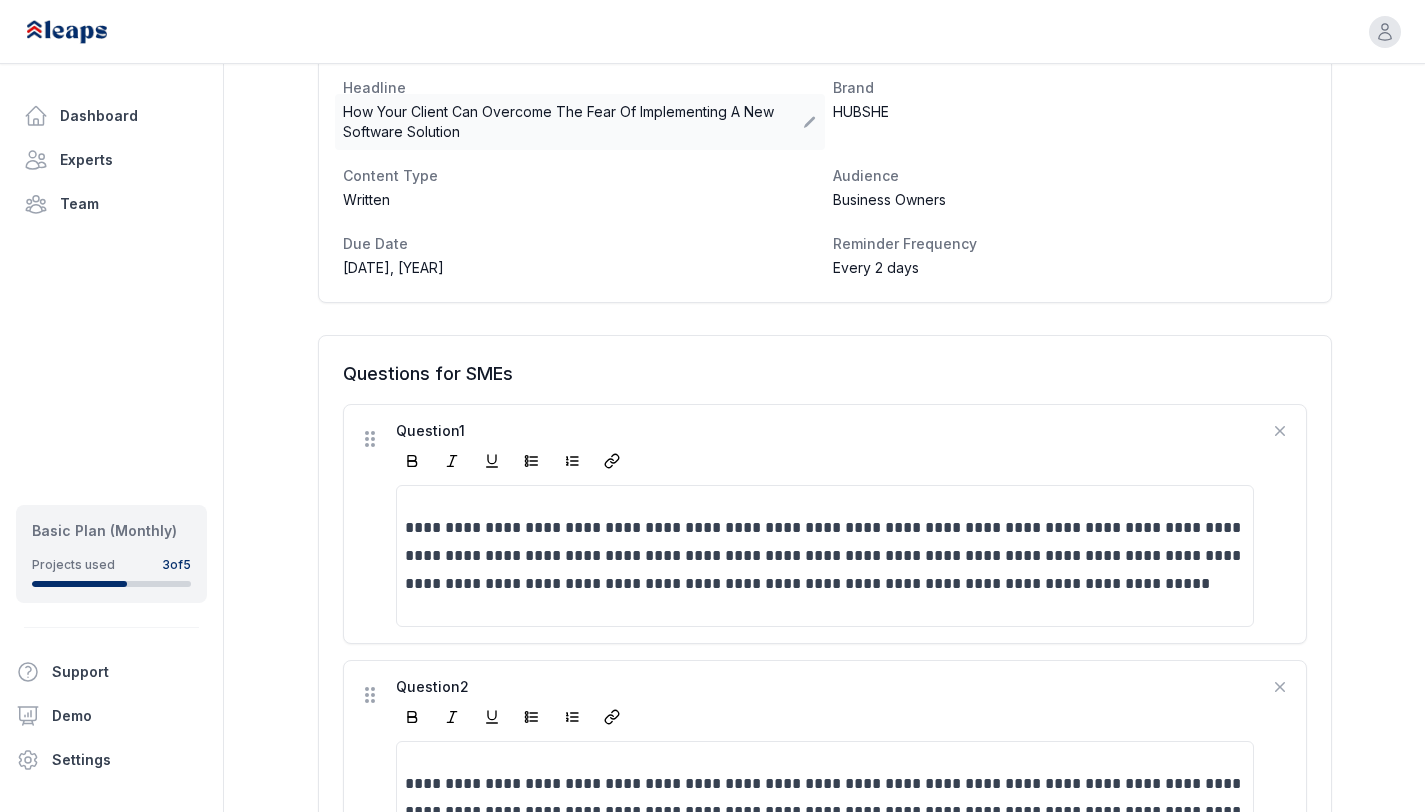 click on "How Your Client Can Overcome The Fear Of Implementing A New Software Solution" at bounding box center [573, 122] 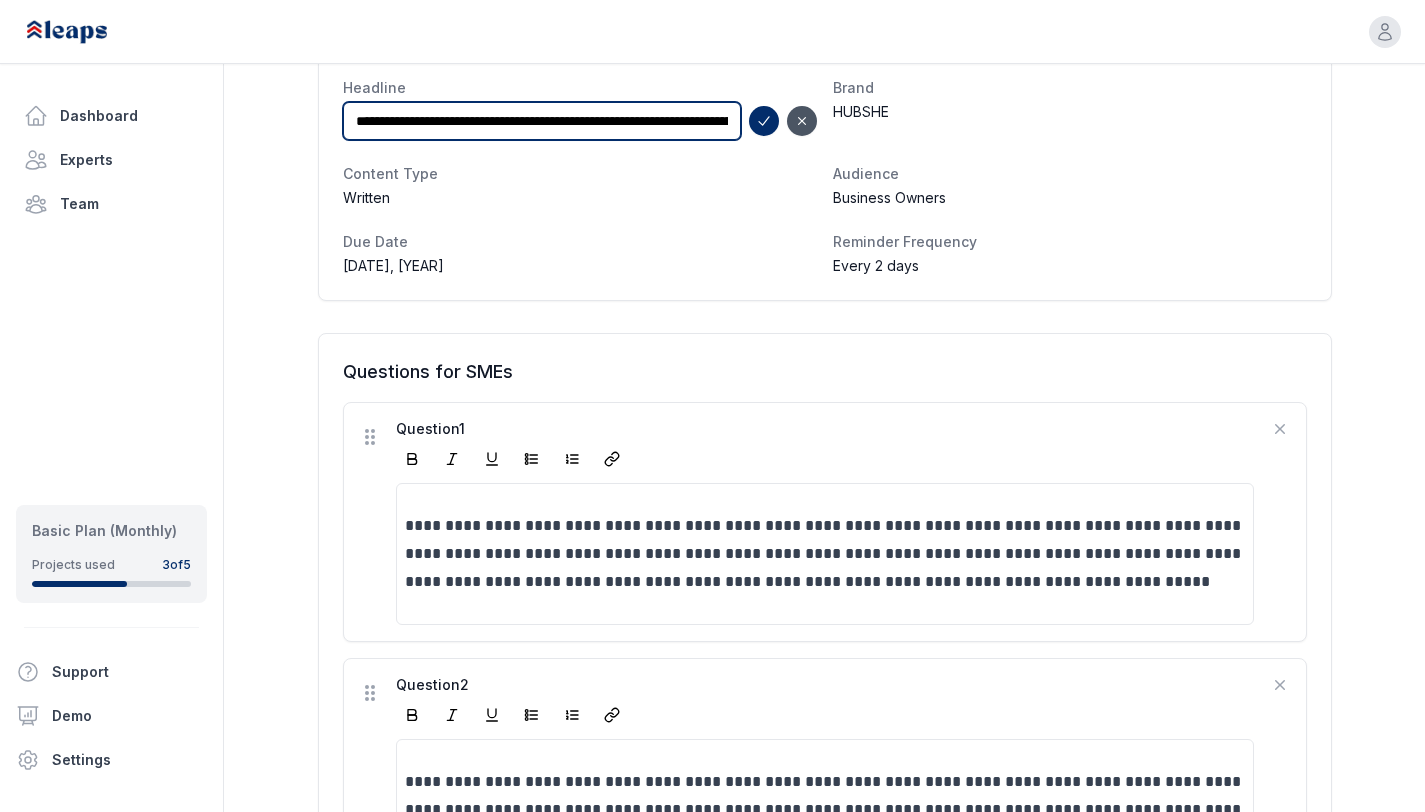 click on "**********" at bounding box center [542, 121] 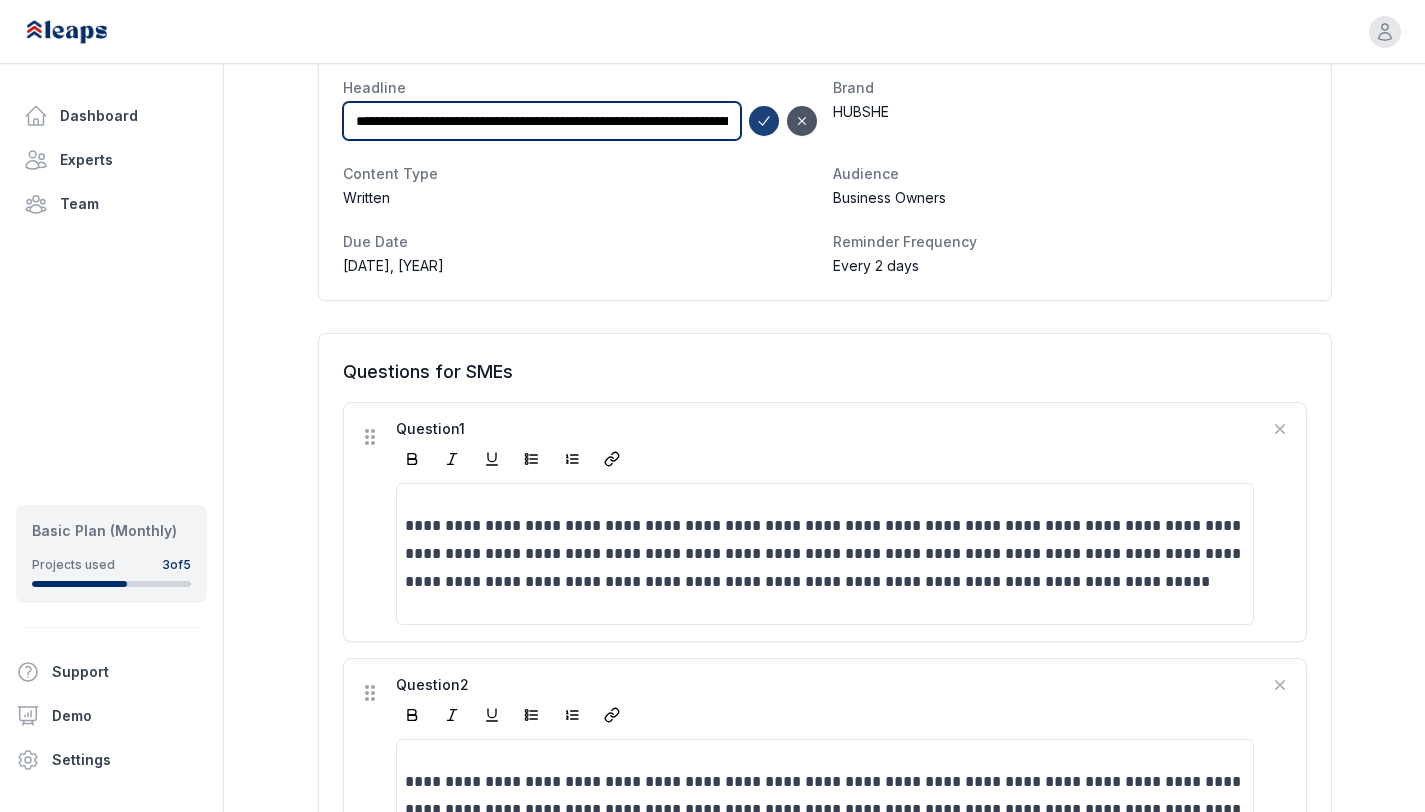 type on "**********" 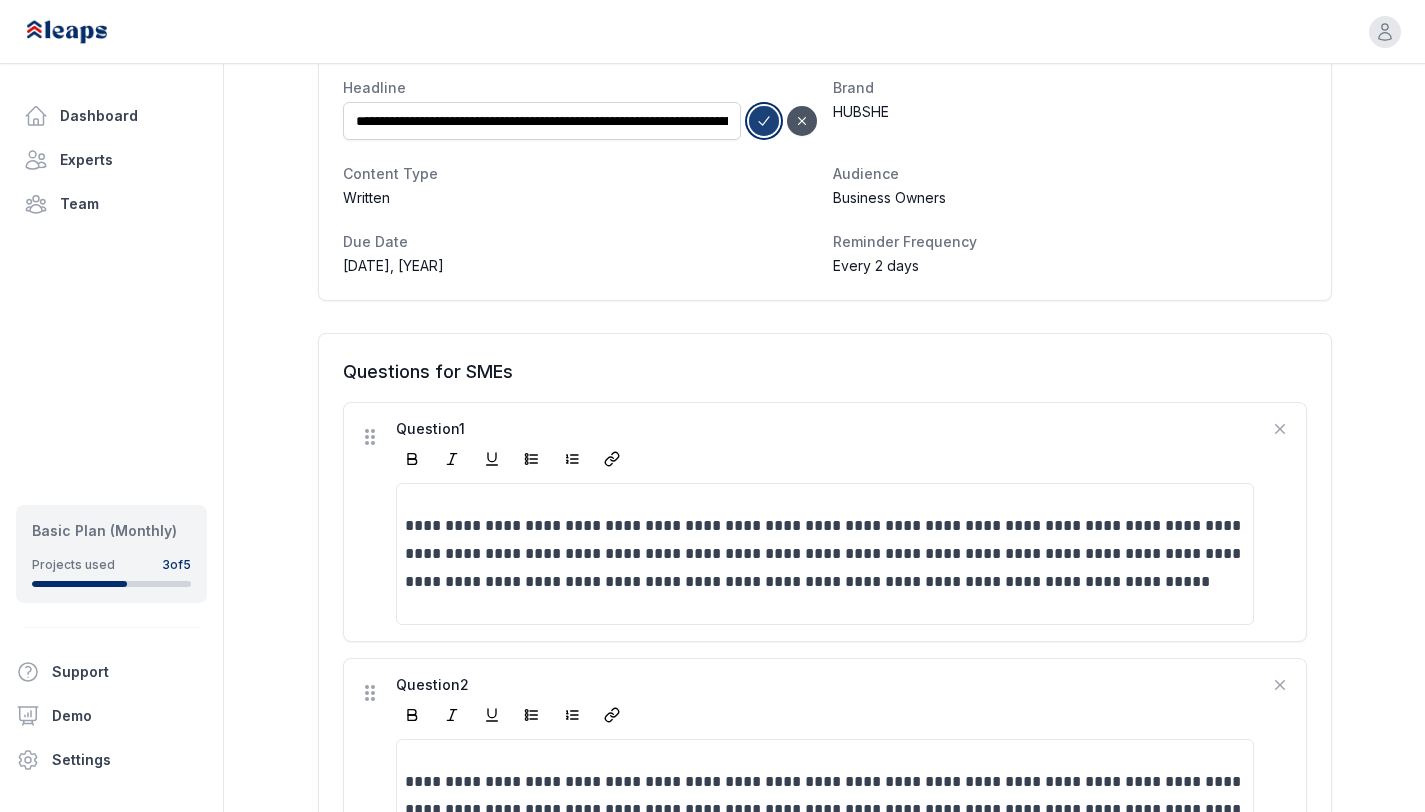 click 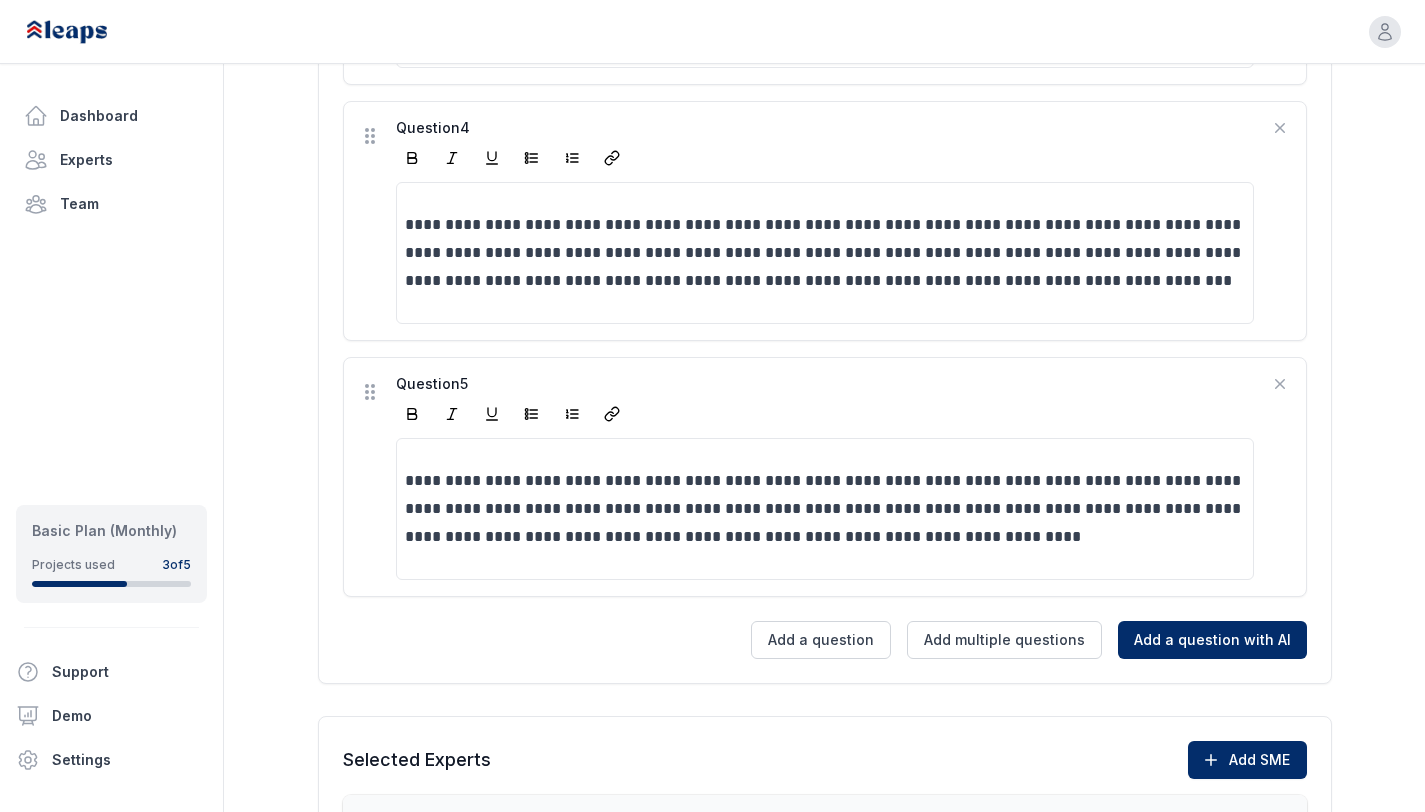 scroll, scrollTop: 1376, scrollLeft: 0, axis: vertical 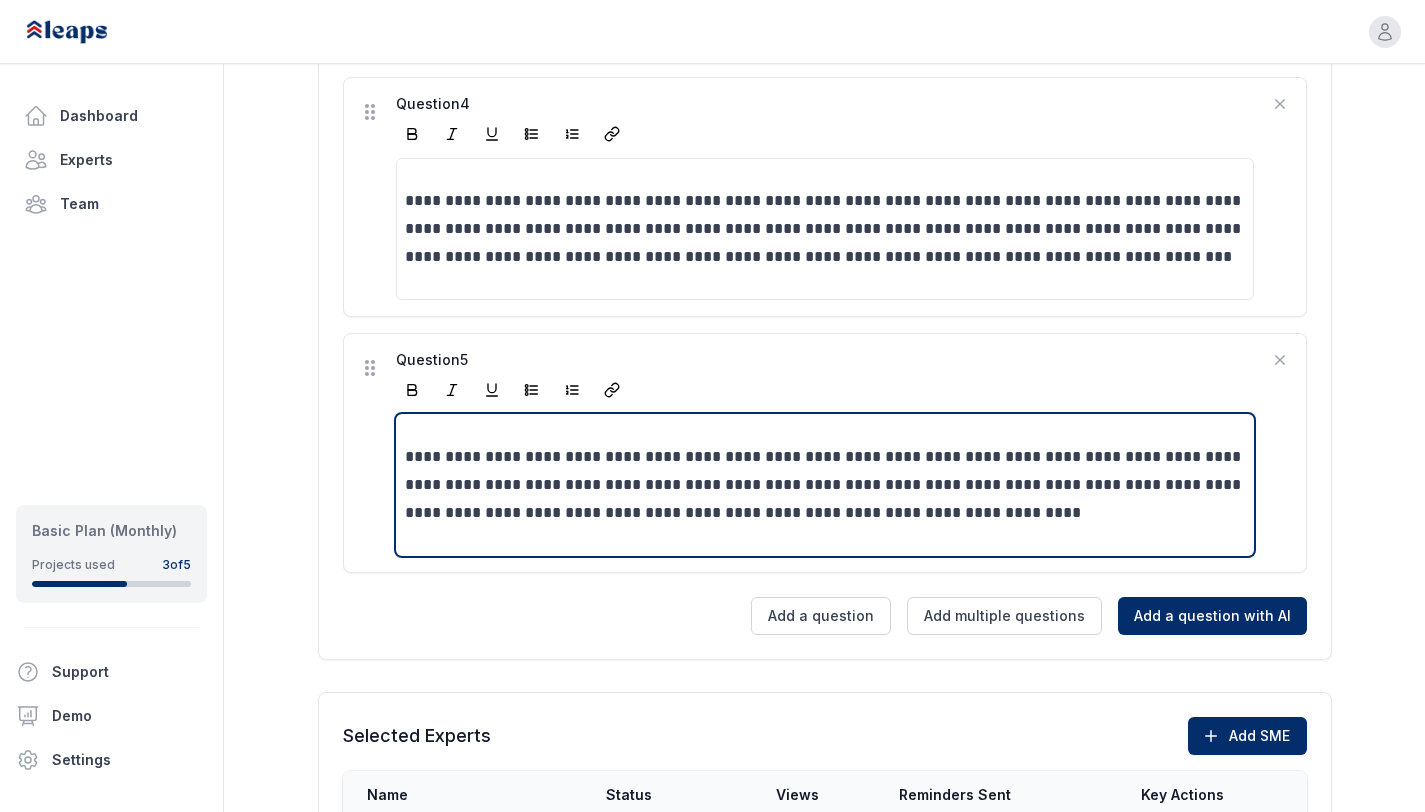click on "**********" at bounding box center (825, 485) 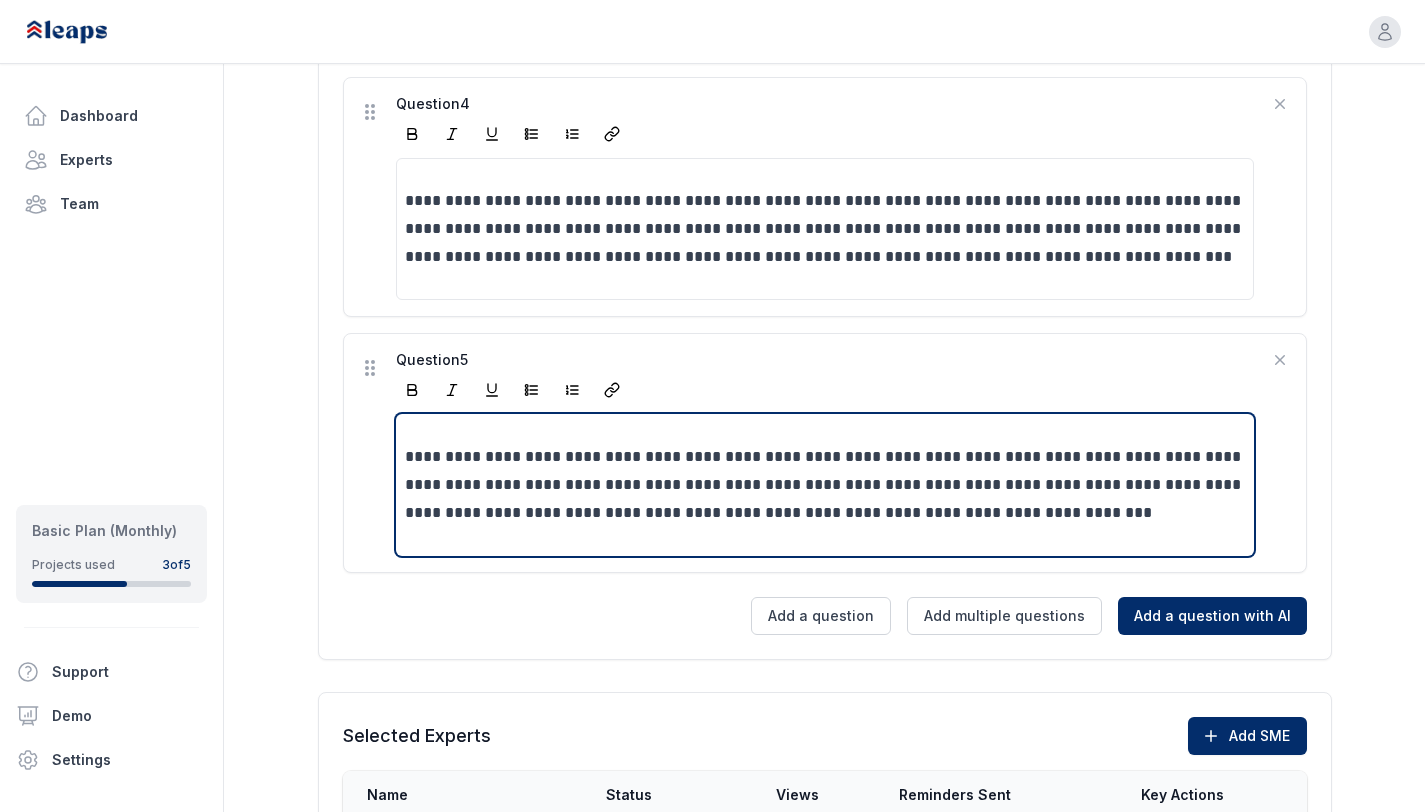 click on "**********" at bounding box center [825, 485] 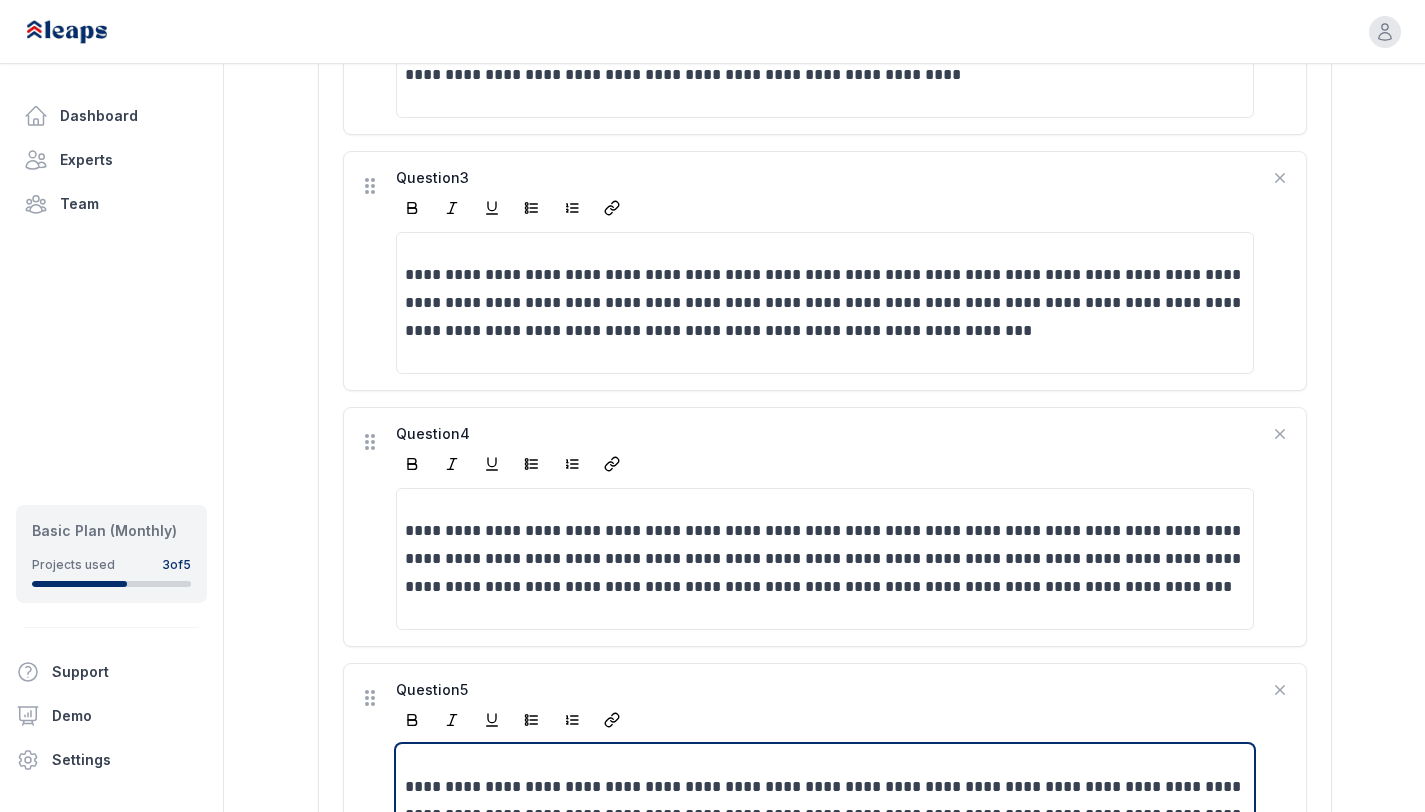 scroll, scrollTop: 1553, scrollLeft: 0, axis: vertical 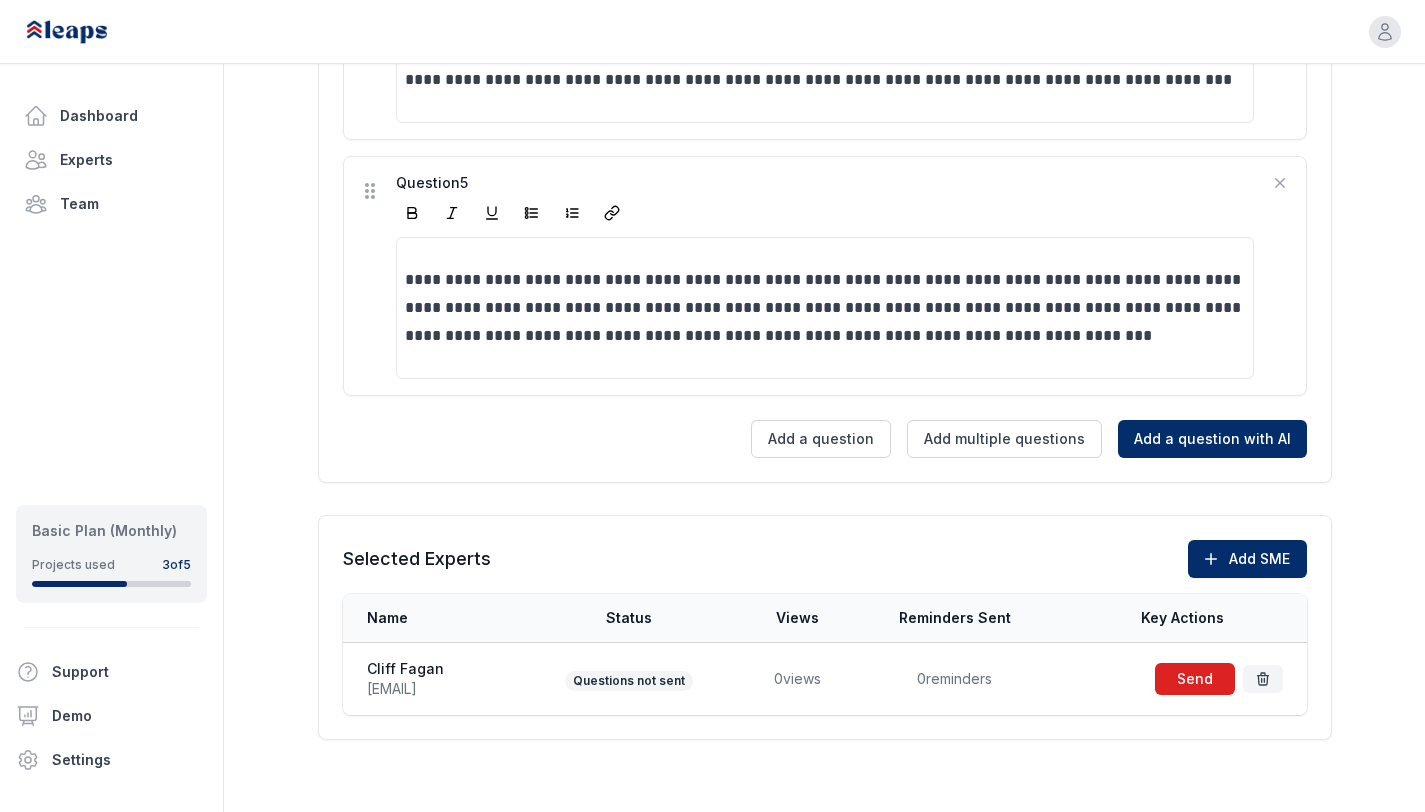 click at bounding box center [1195, 679] 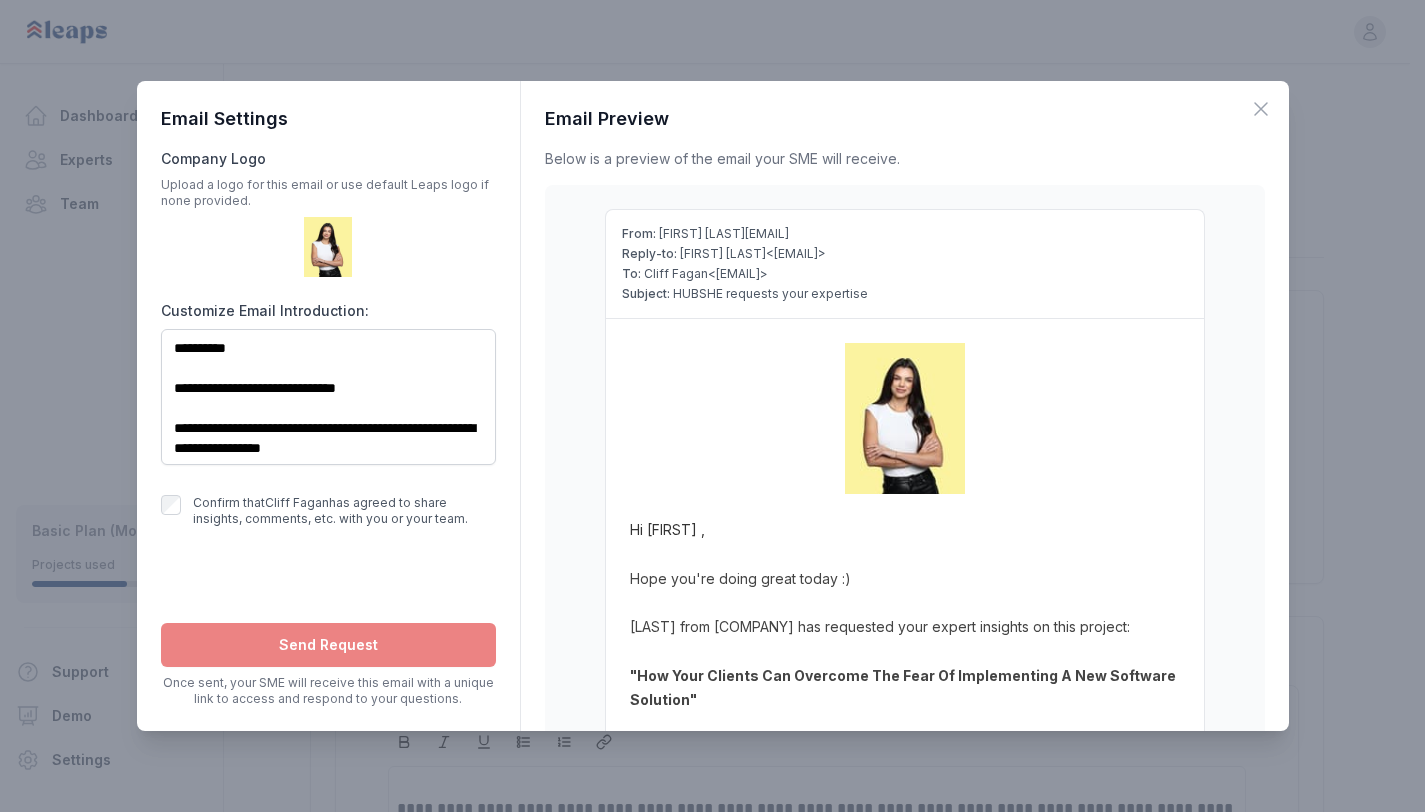 scroll, scrollTop: 0, scrollLeft: 0, axis: both 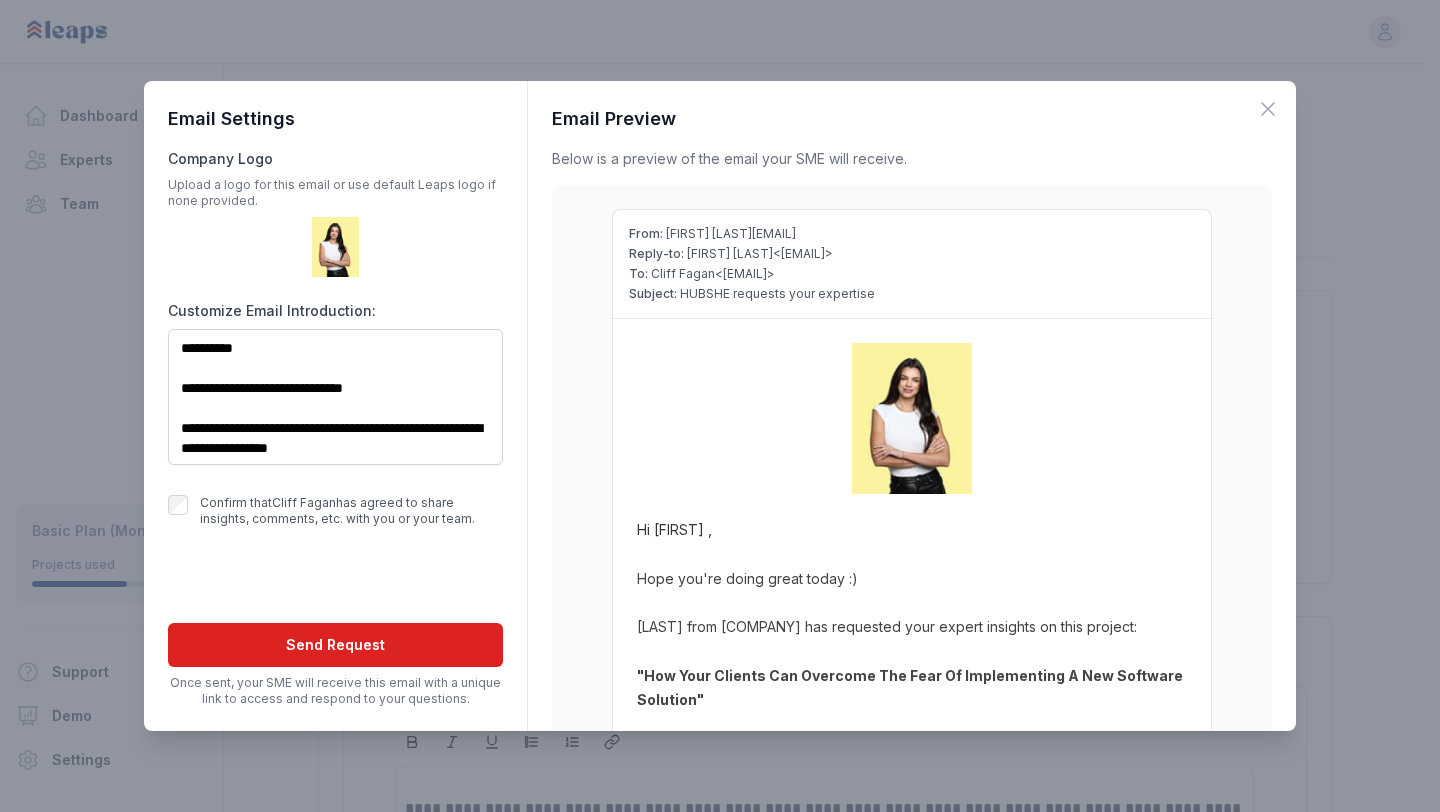 click on "Send Request" at bounding box center [335, 645] 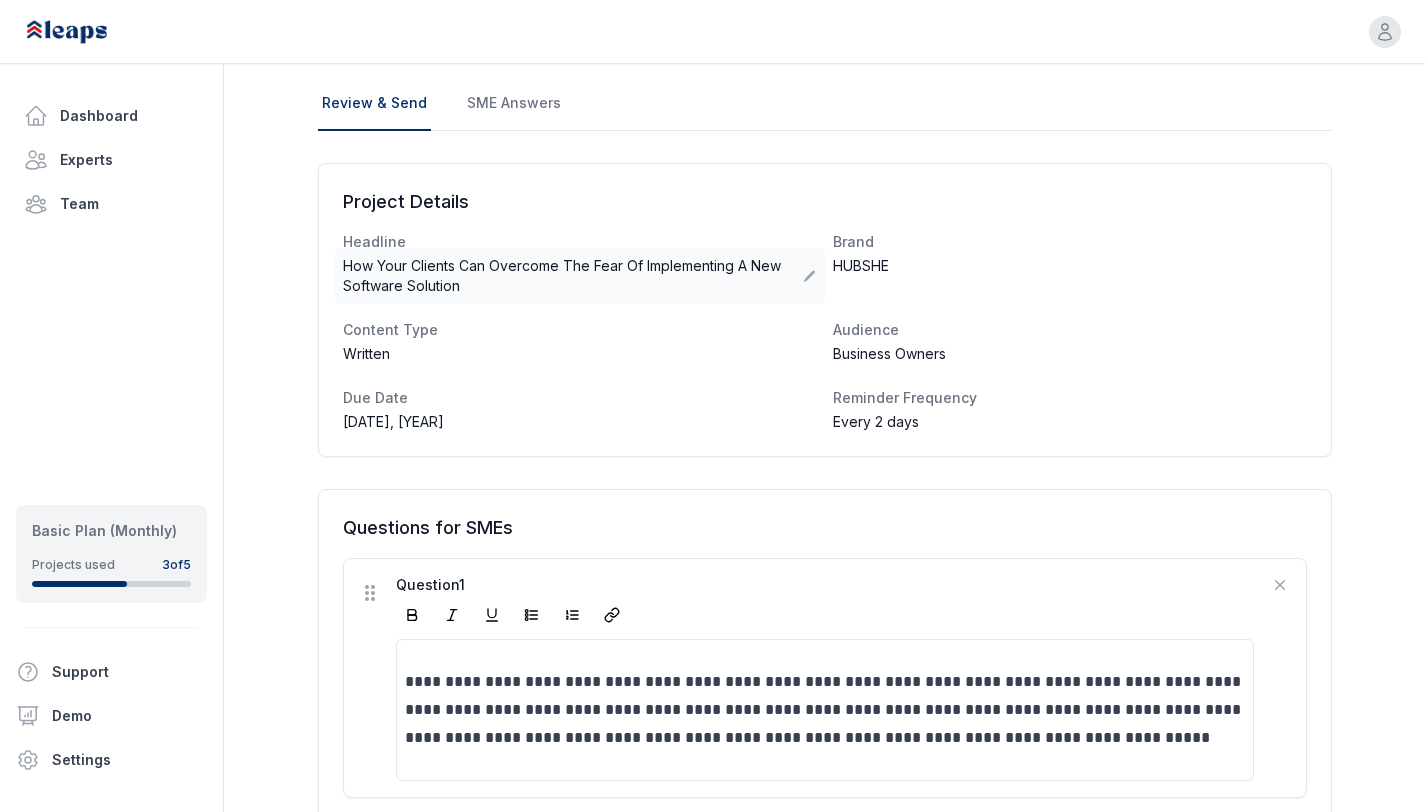 scroll, scrollTop: 0, scrollLeft: 0, axis: both 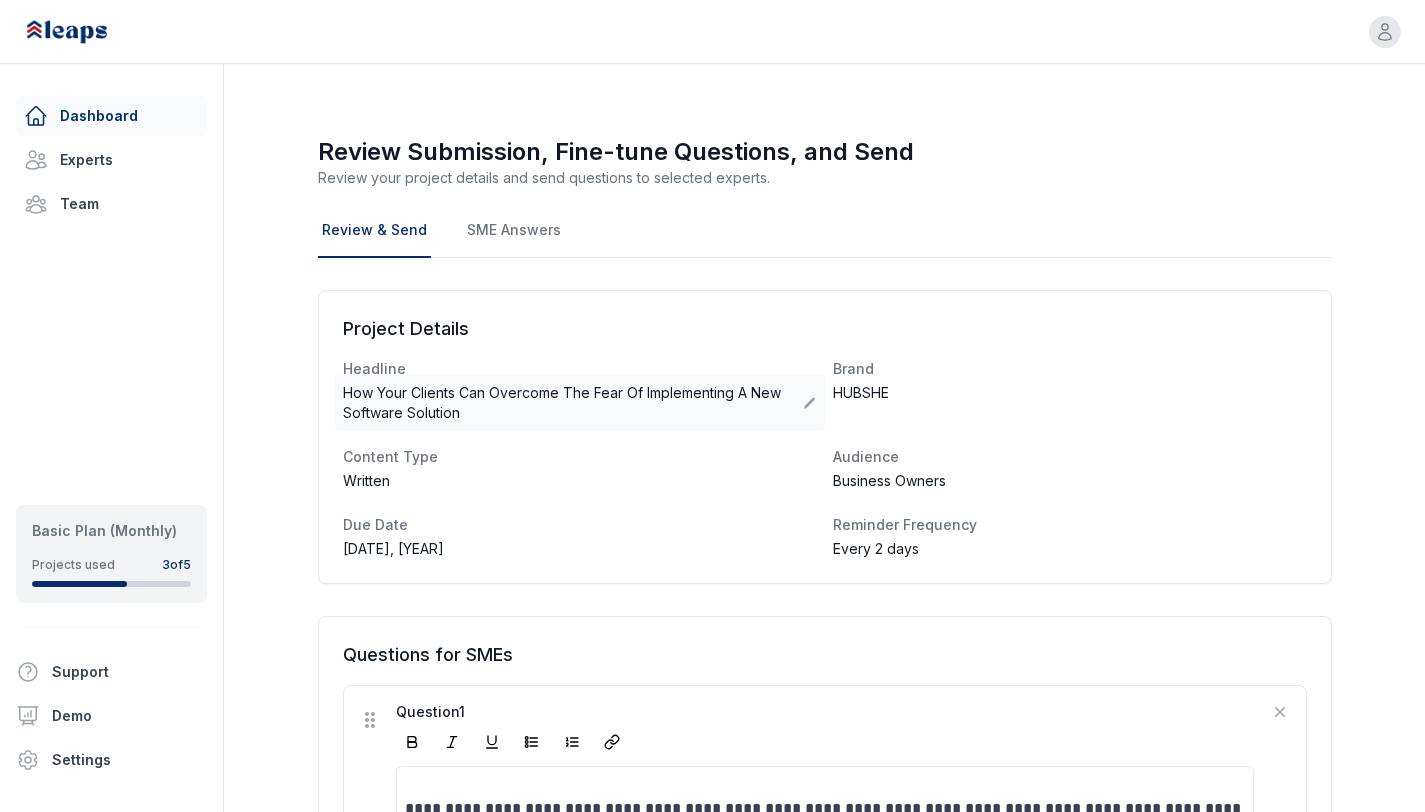 click on "Dashboard" at bounding box center [111, 116] 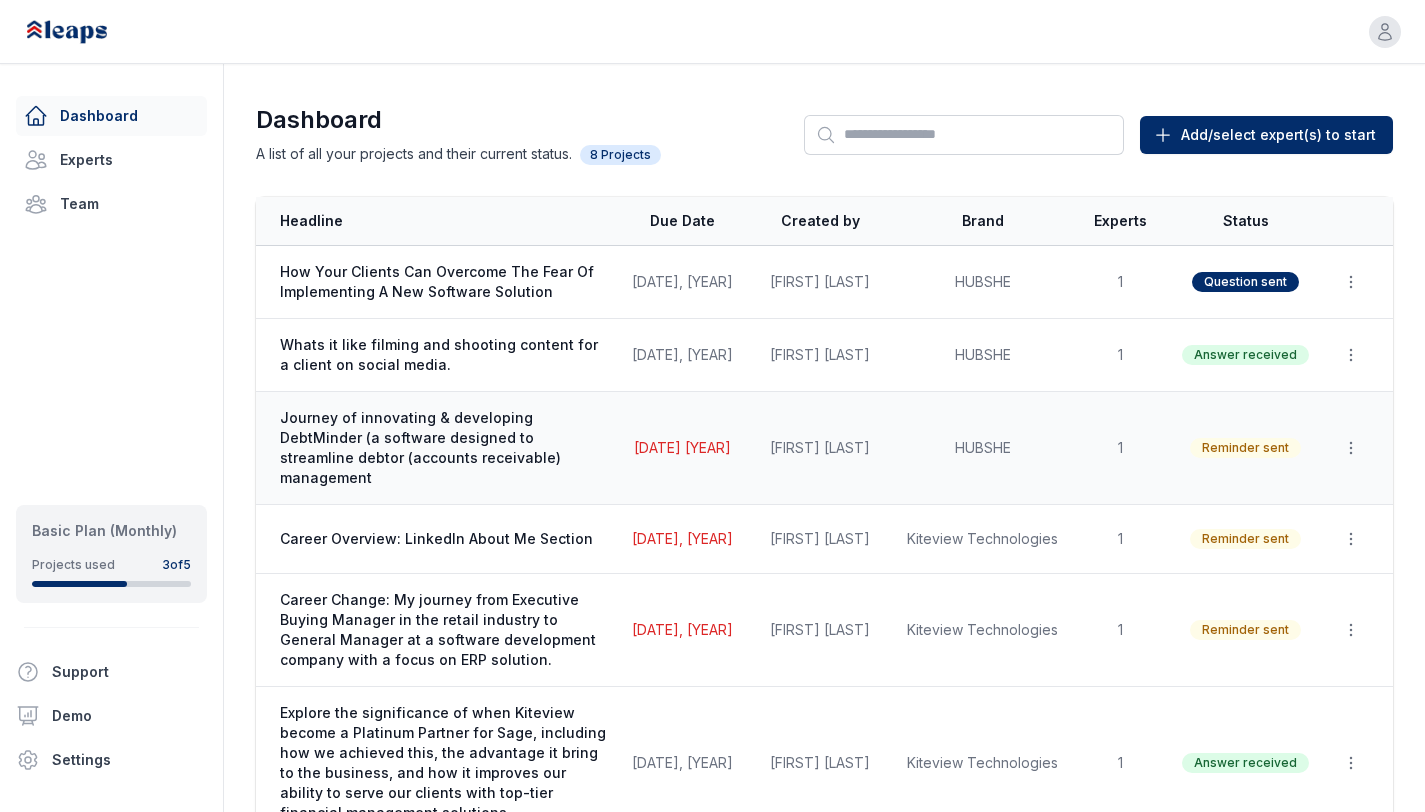 click on "Journey of innovating & developing DebtMinder (a software designed to streamline debtor (accounts receivable) management" at bounding box center (444, 448) 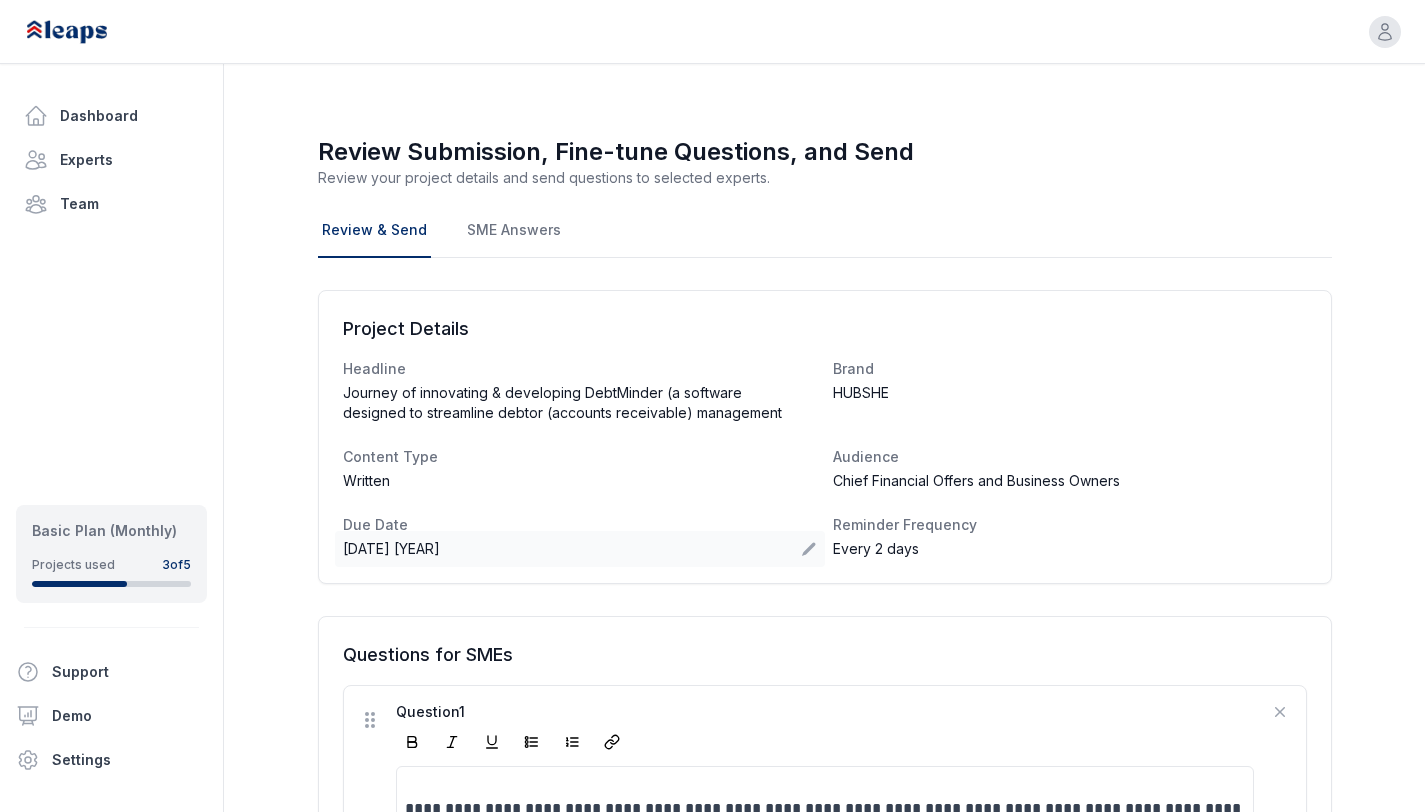 click 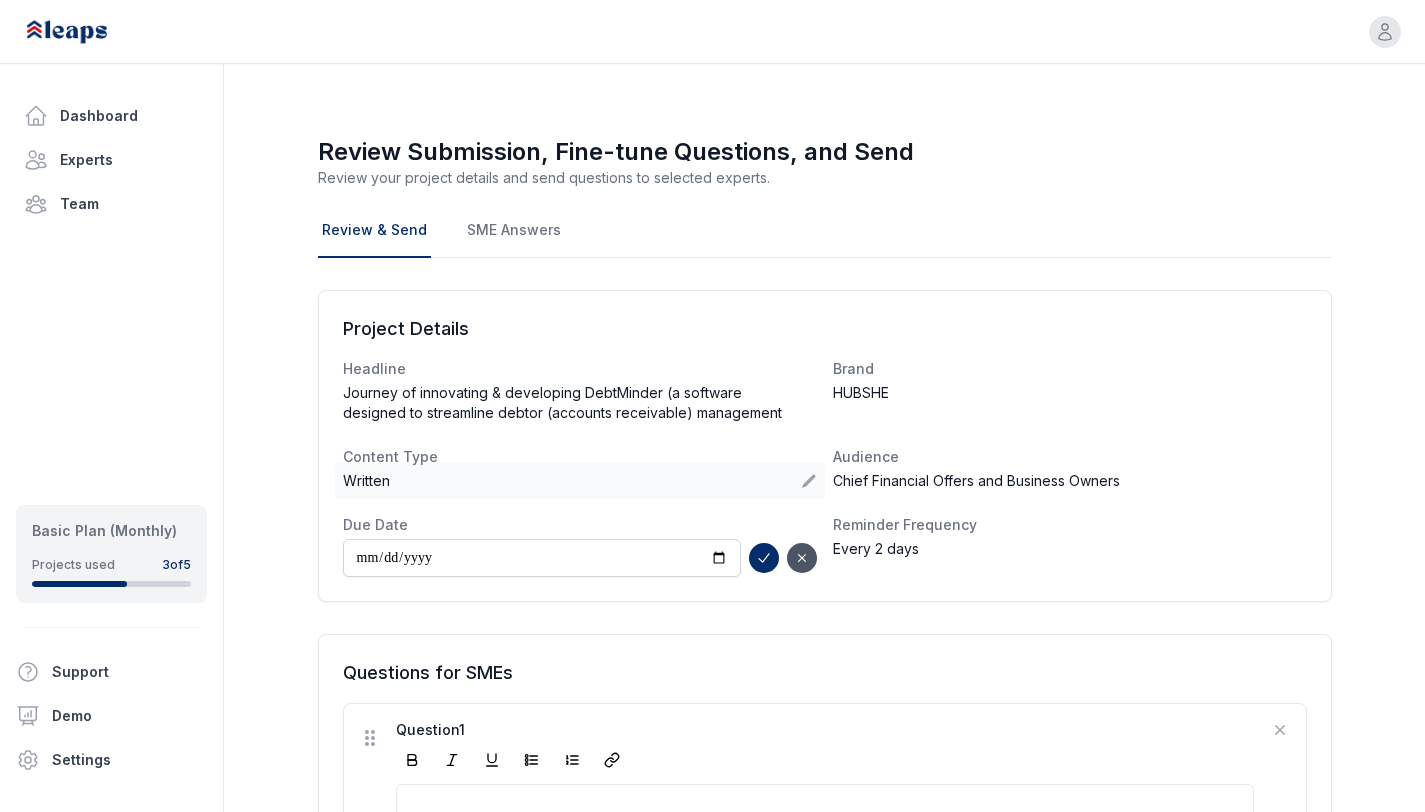 type on "**********" 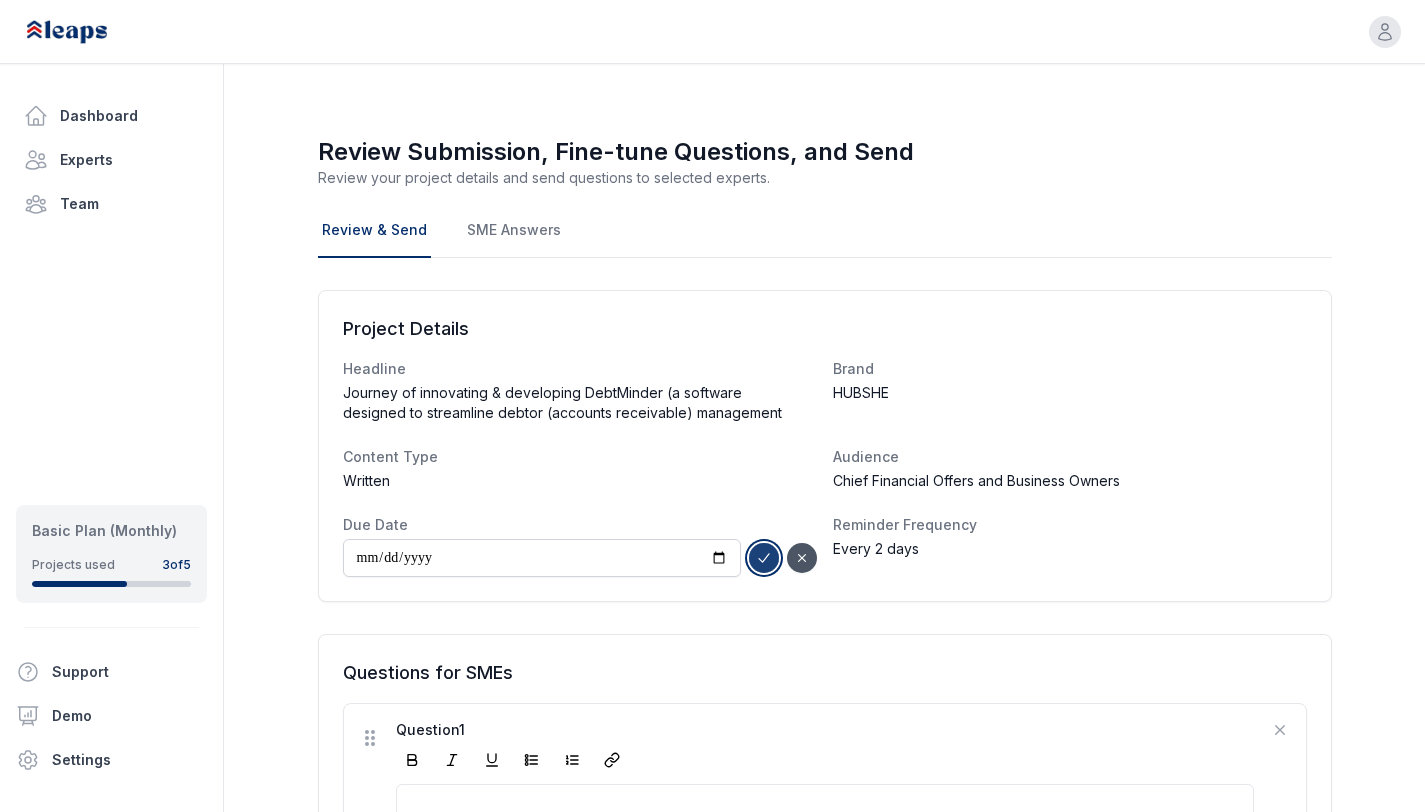 click 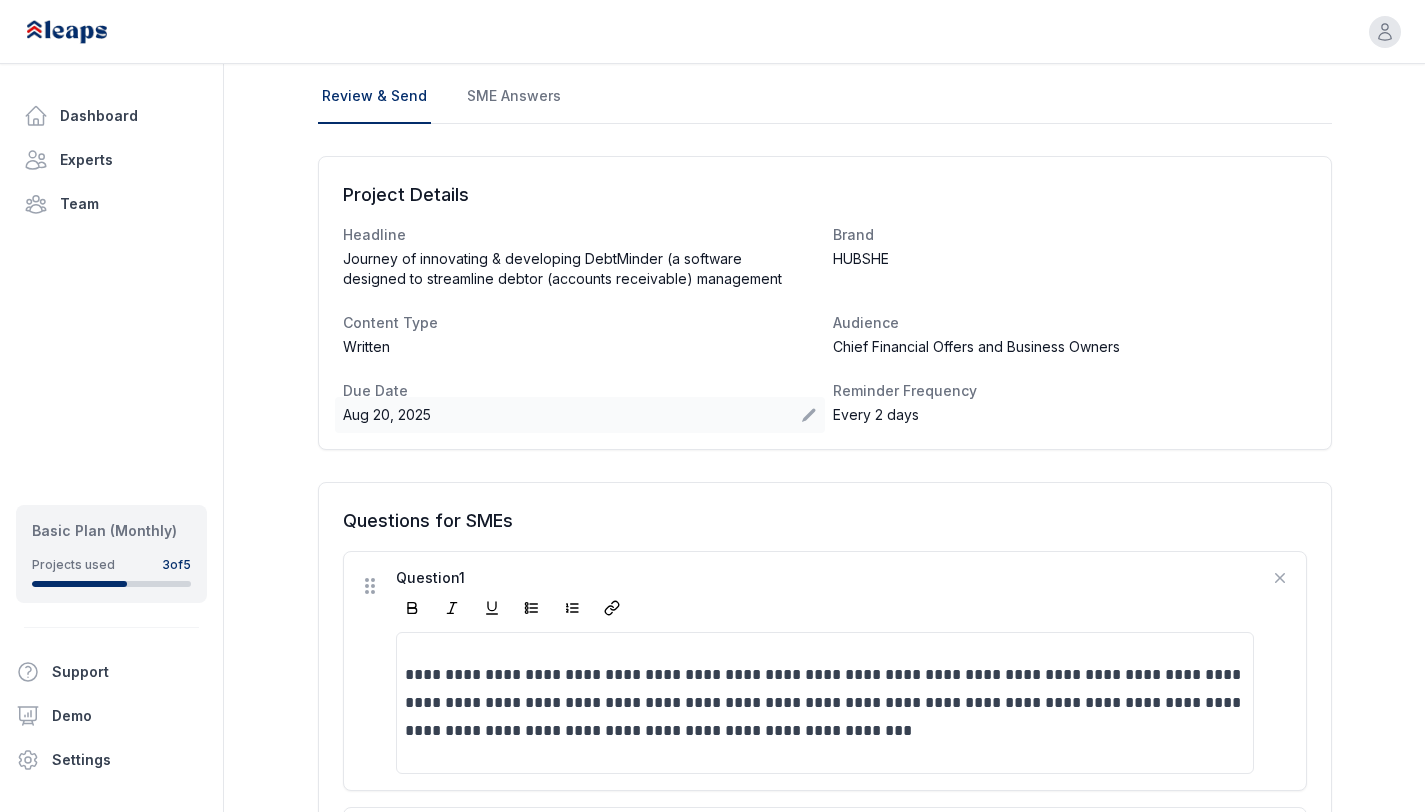scroll, scrollTop: 0, scrollLeft: 0, axis: both 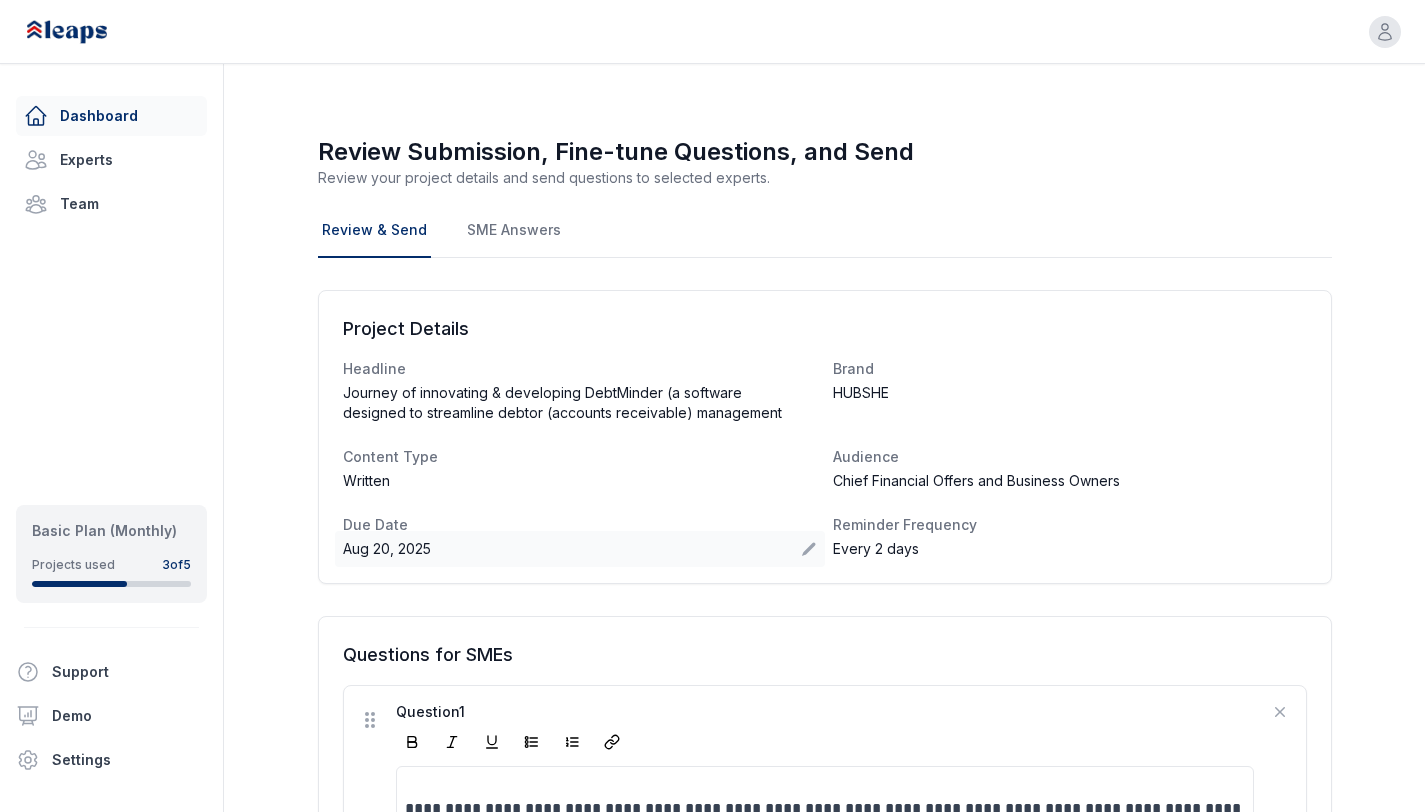 click on "Dashboard" at bounding box center (111, 116) 